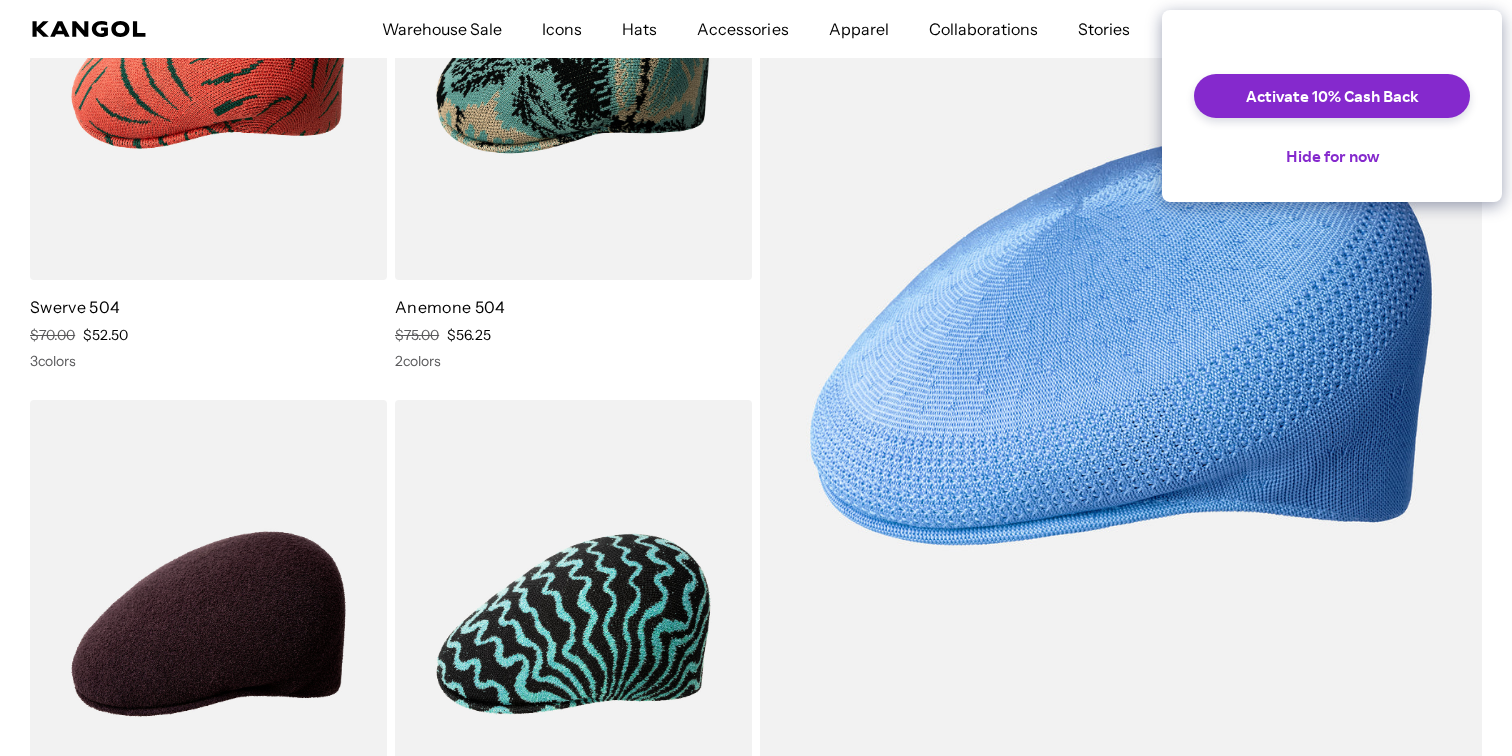 scroll, scrollTop: 0, scrollLeft: 0, axis: both 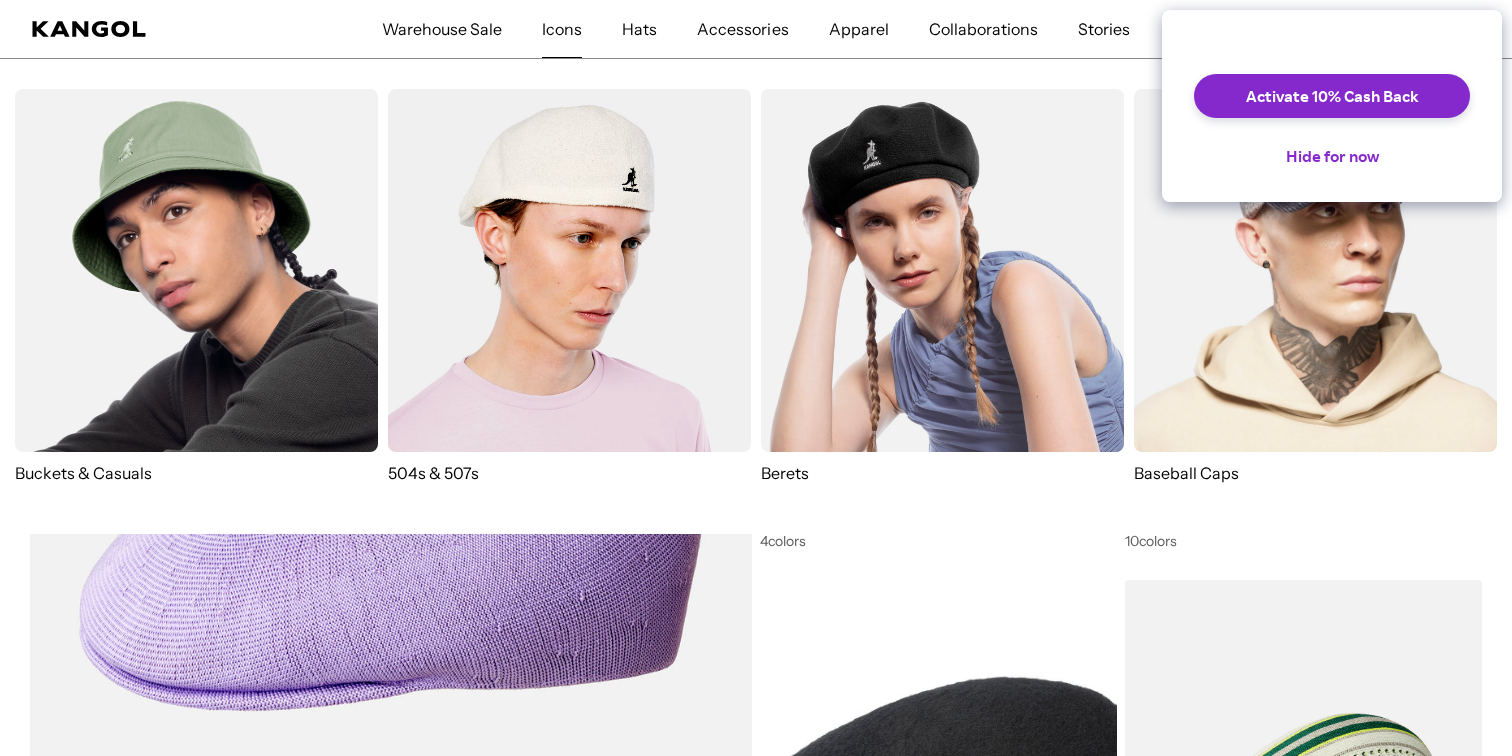 click at bounding box center (569, 270) 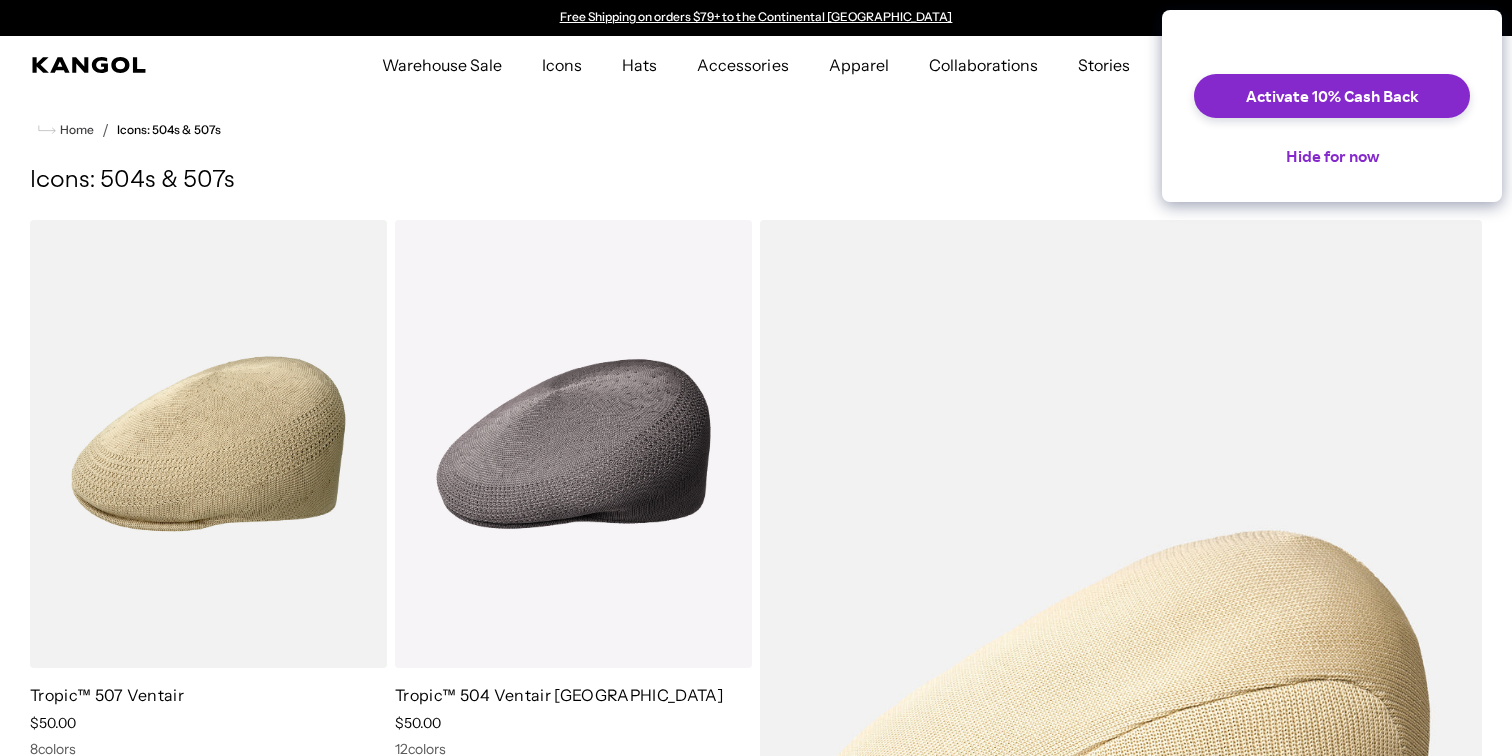 scroll, scrollTop: 0, scrollLeft: 0, axis: both 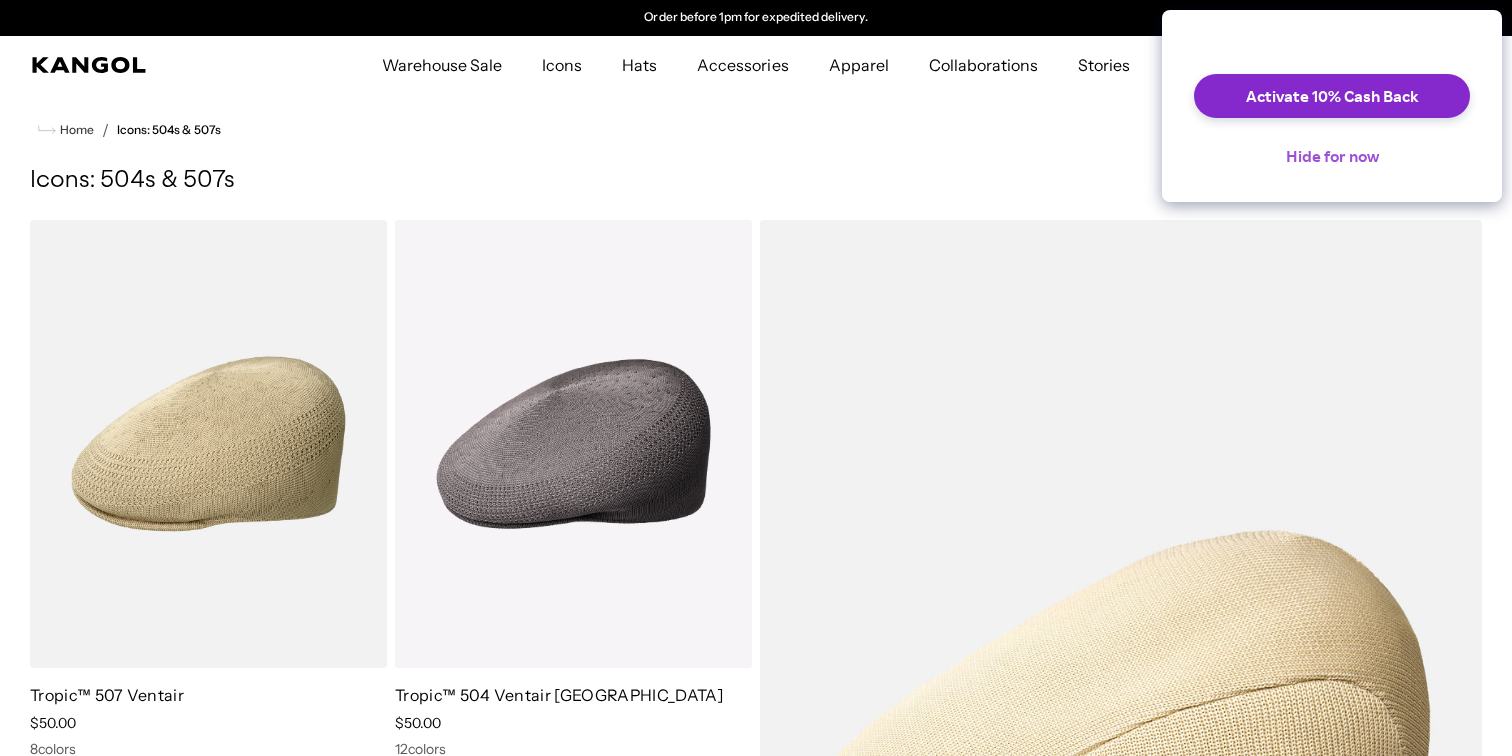 click on "Hide for now" at bounding box center (1332, 156) 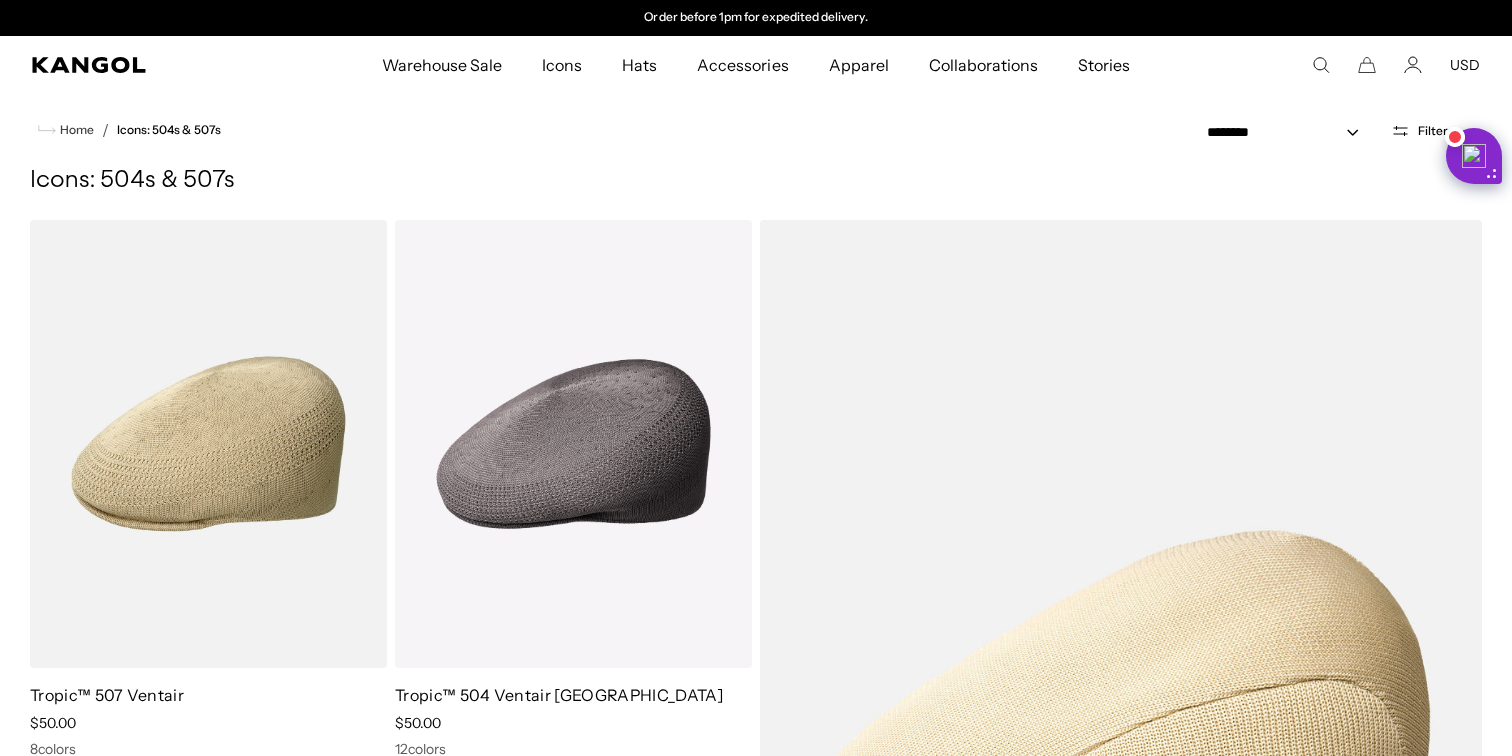 click on "Filters" at bounding box center [1436, 131] 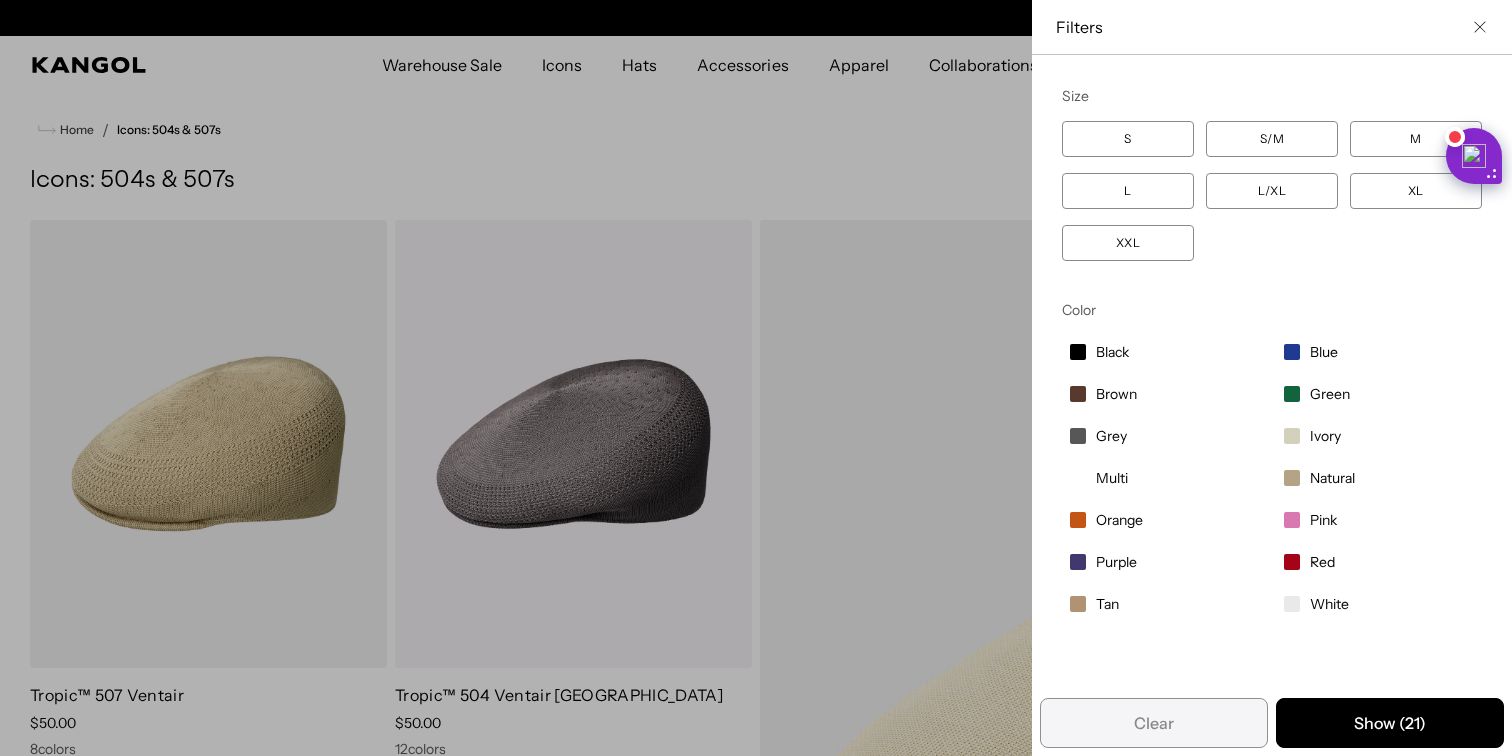 scroll, scrollTop: 0, scrollLeft: 0, axis: both 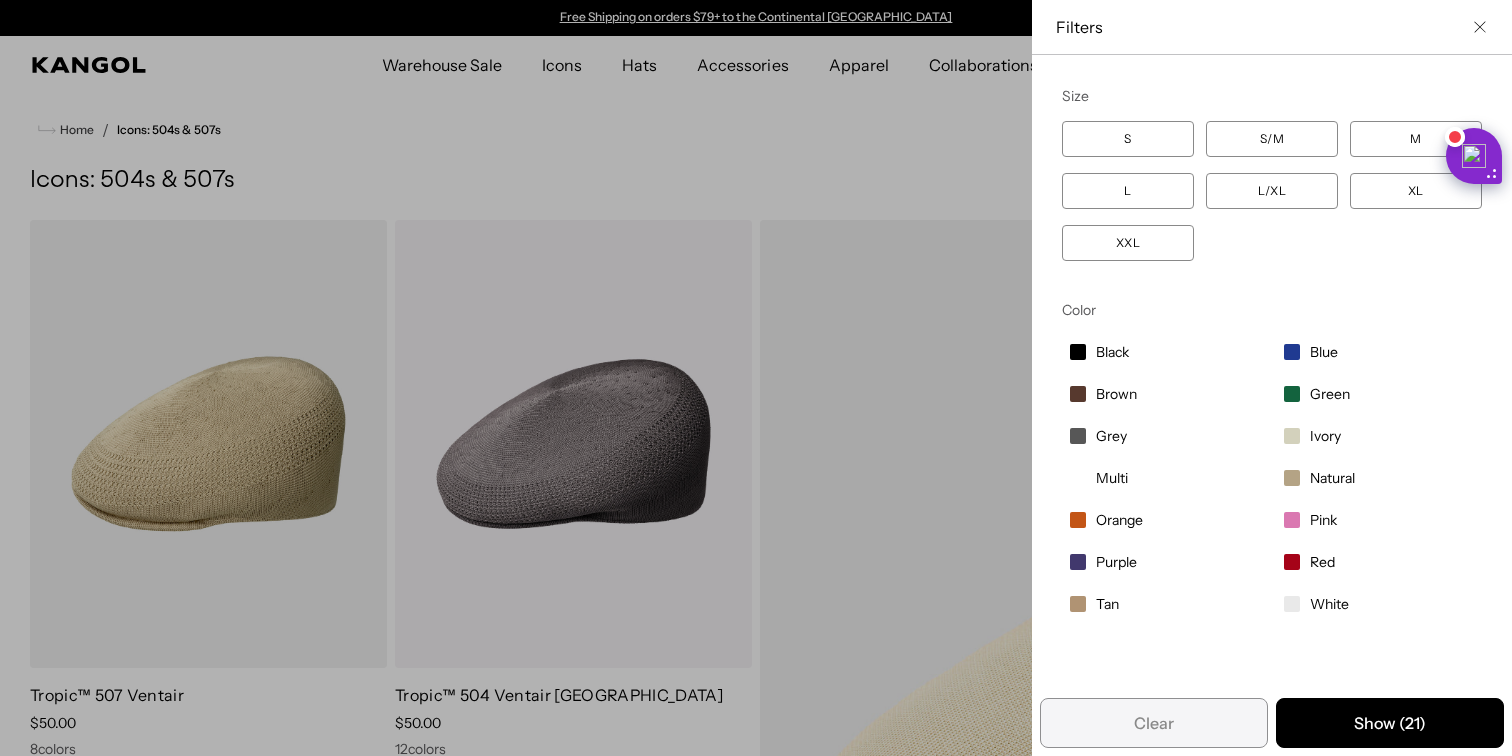 click on "S" at bounding box center [1128, 139] 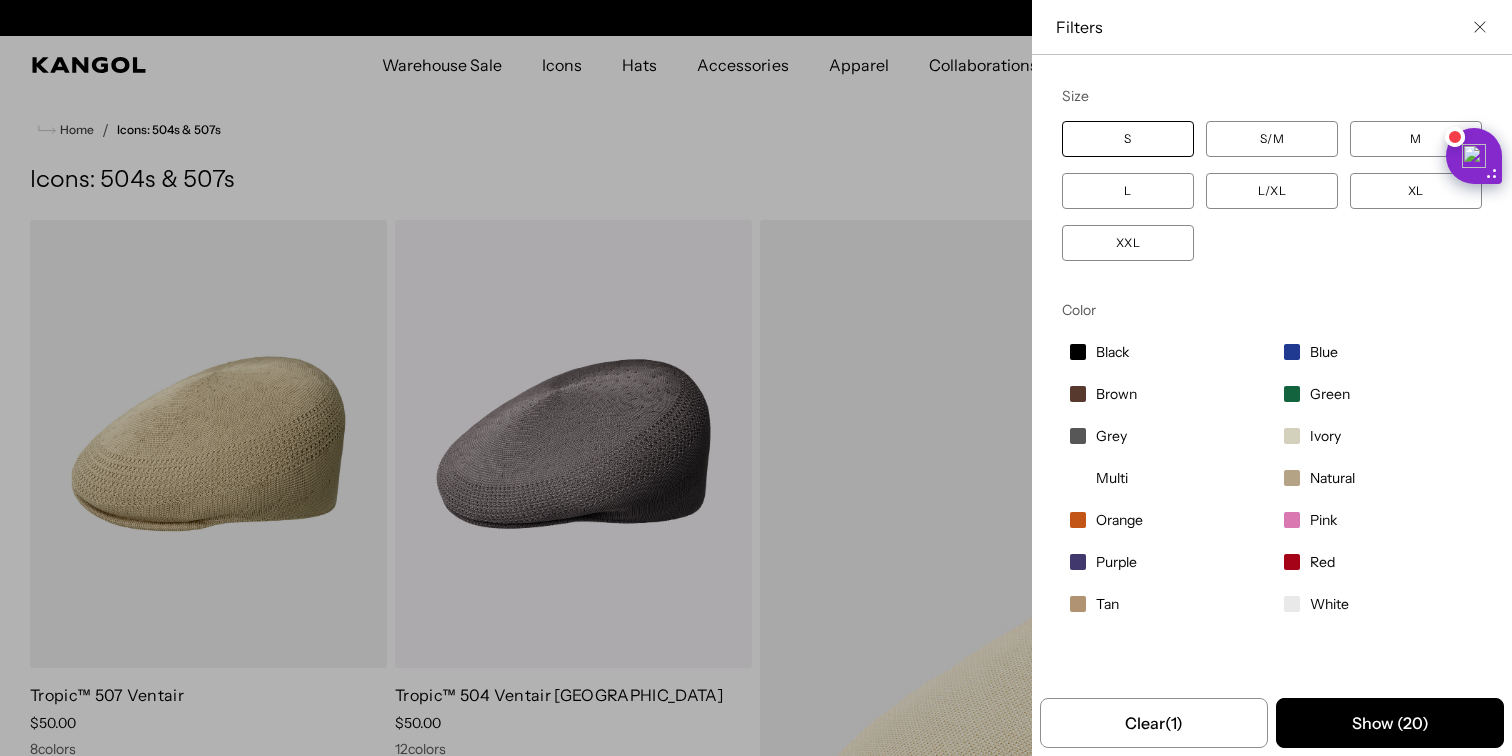 scroll, scrollTop: 0, scrollLeft: 412, axis: horizontal 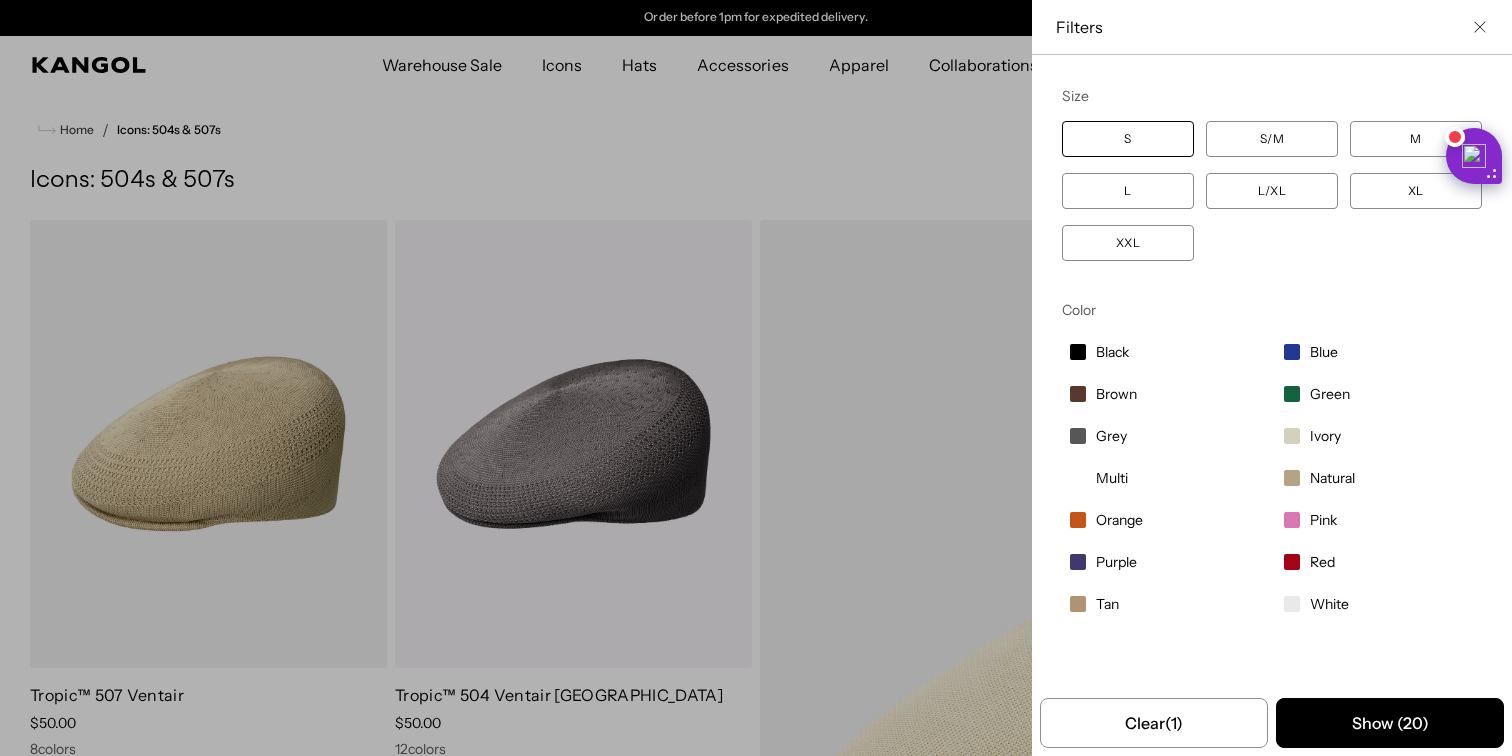 click on "S/M" at bounding box center (1272, 139) 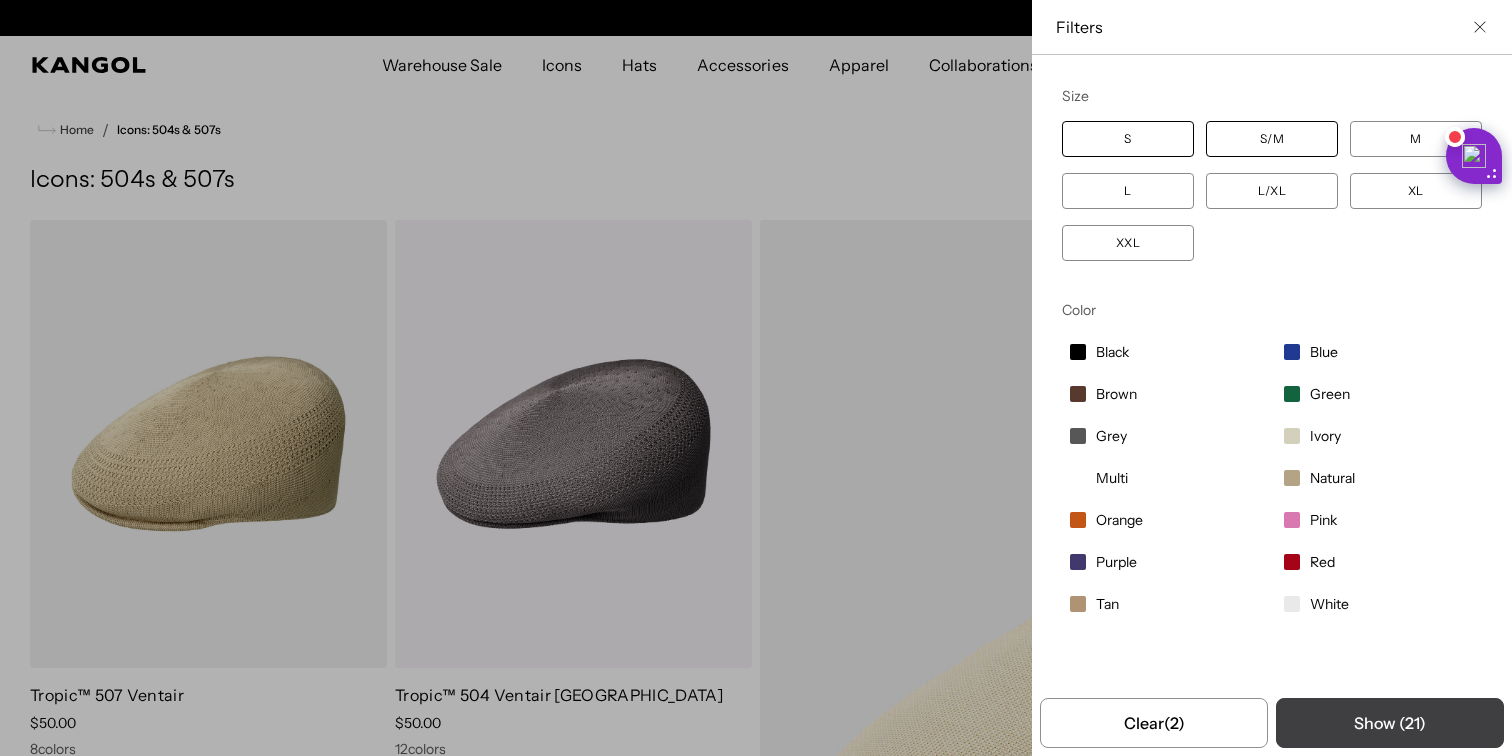 scroll, scrollTop: 0, scrollLeft: 0, axis: both 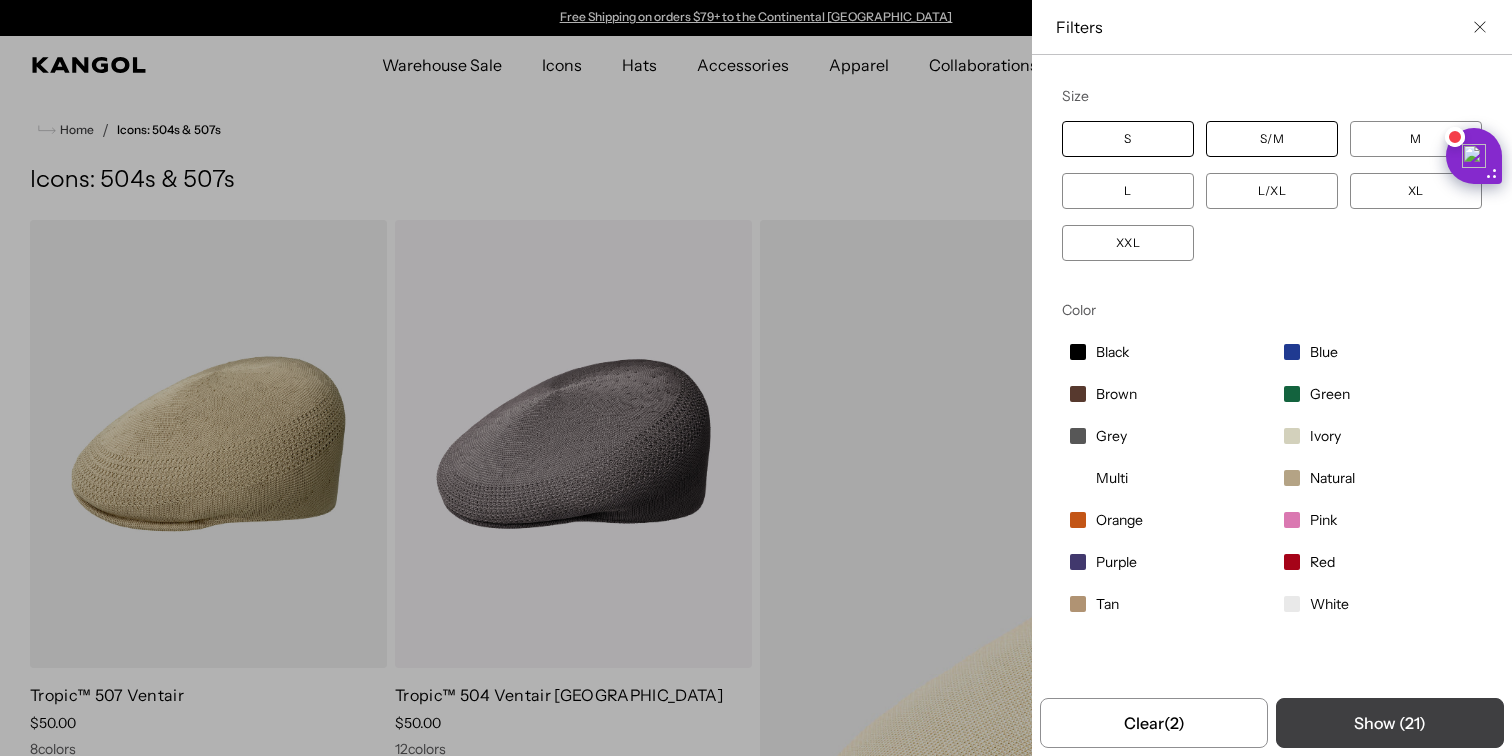 click on "Show ( 21 )" at bounding box center (1390, 723) 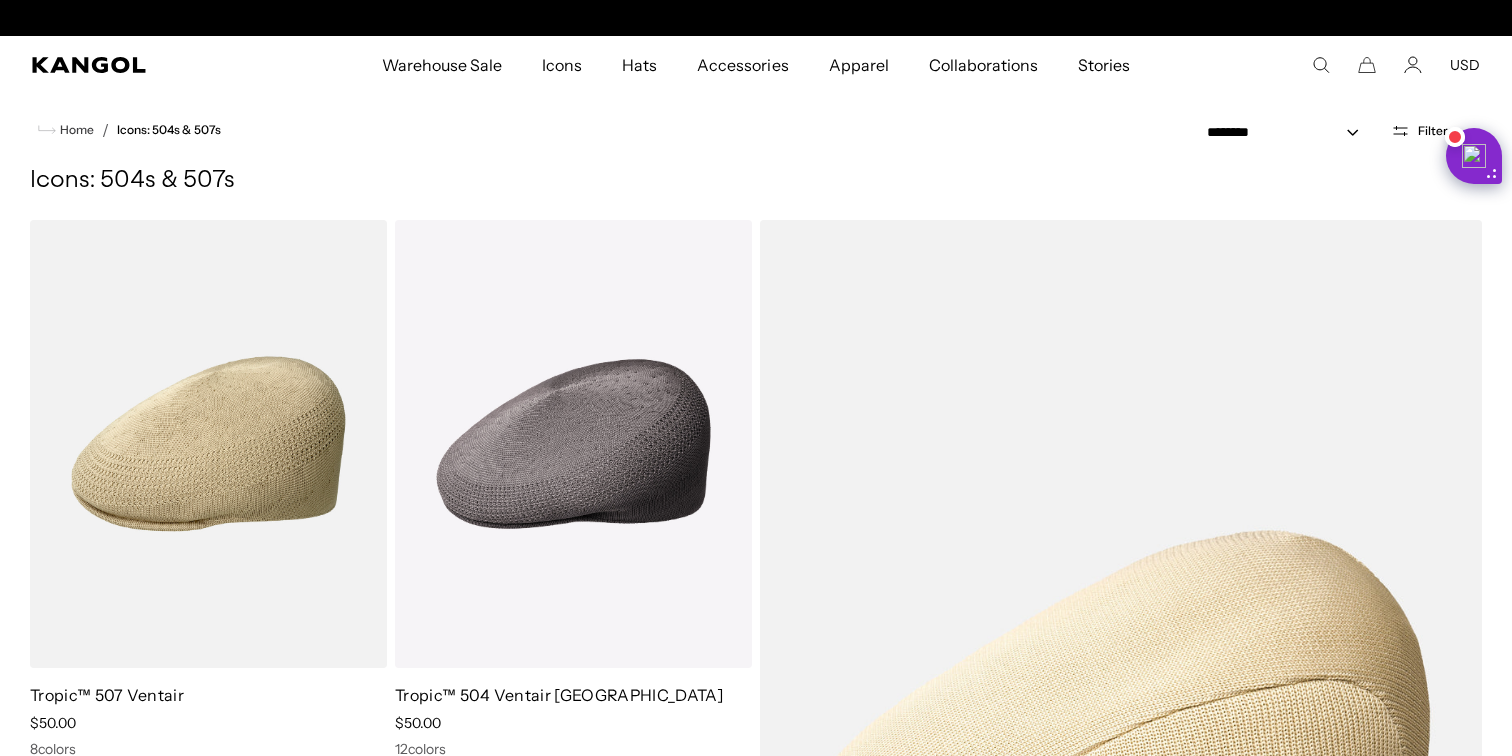 scroll, scrollTop: 0, scrollLeft: 412, axis: horizontal 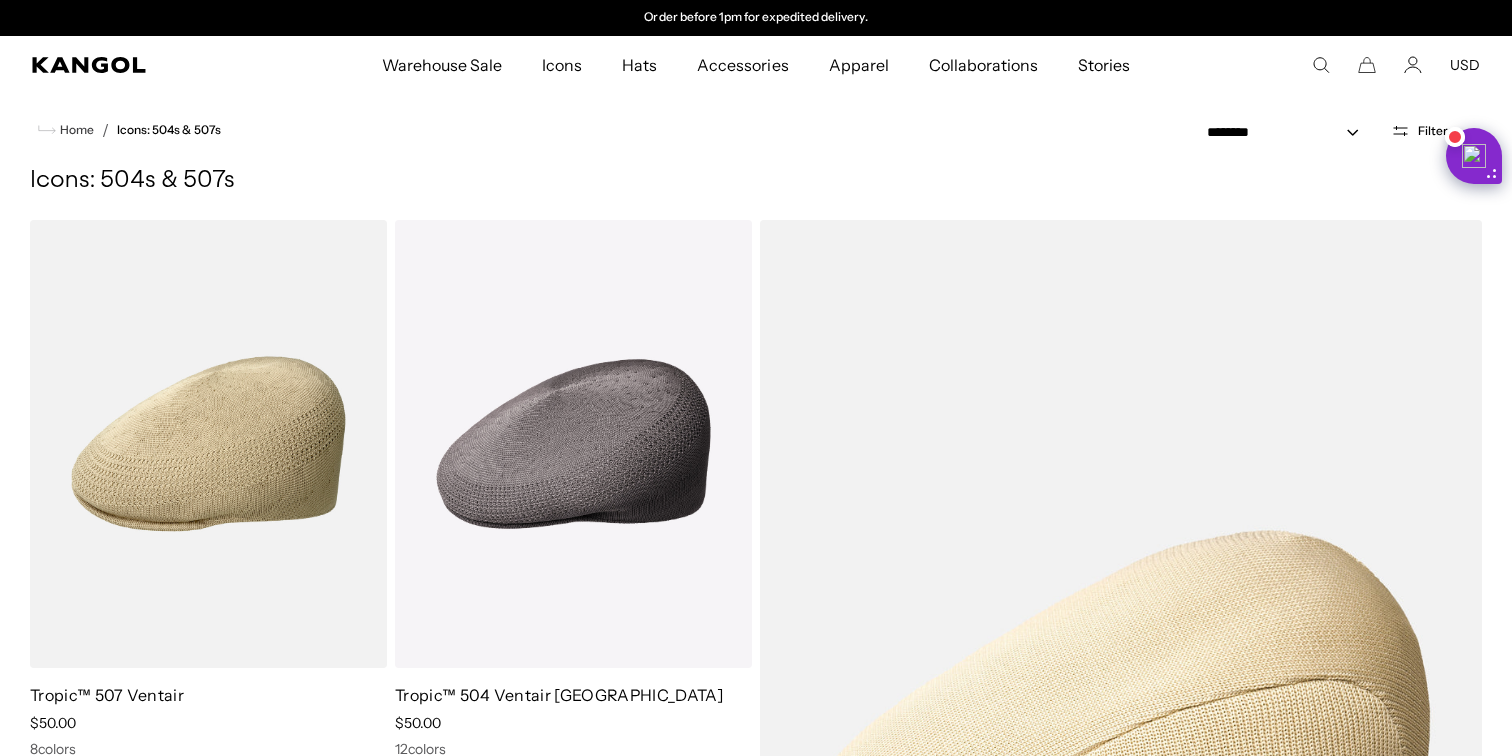click on "**********" at bounding box center (1340, 130) 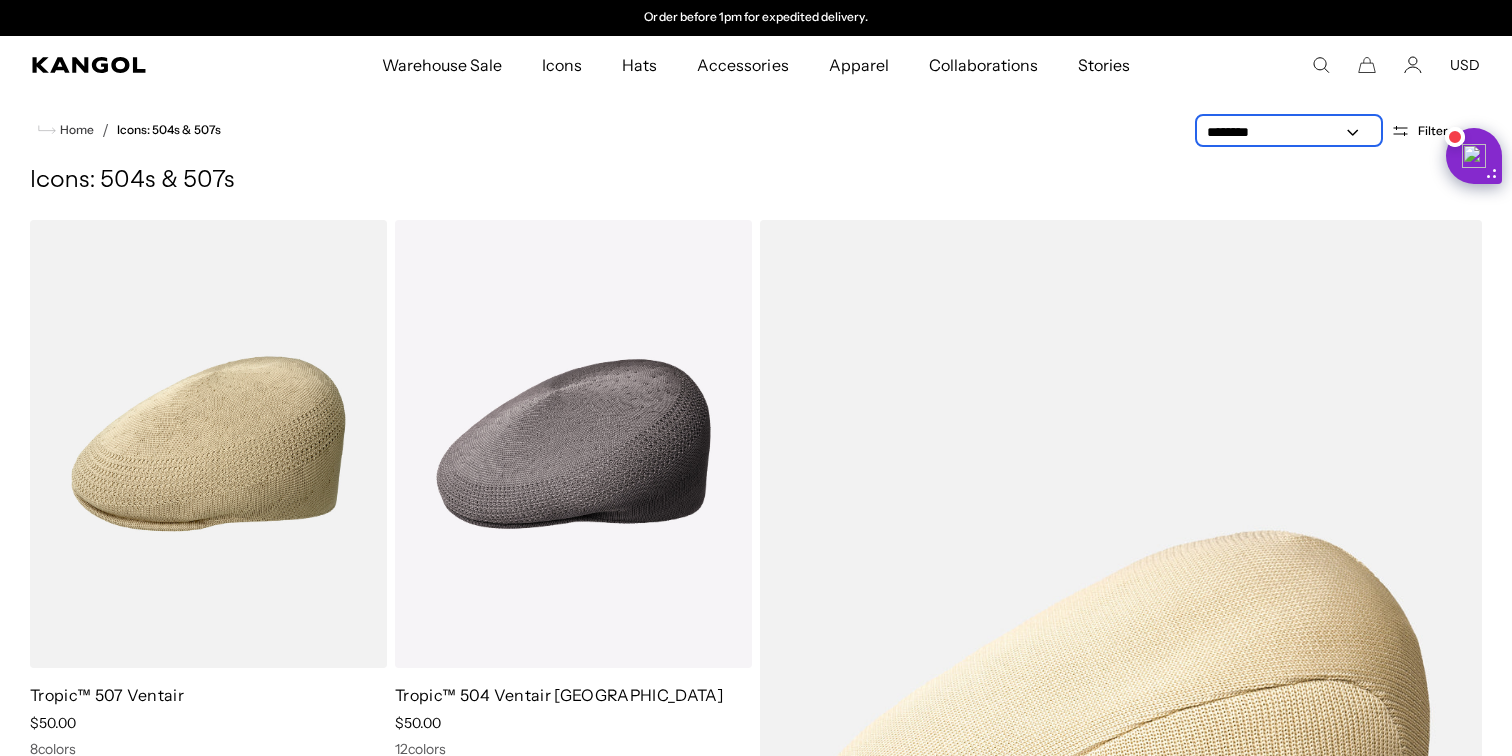 click on "**********" at bounding box center [1289, 132] 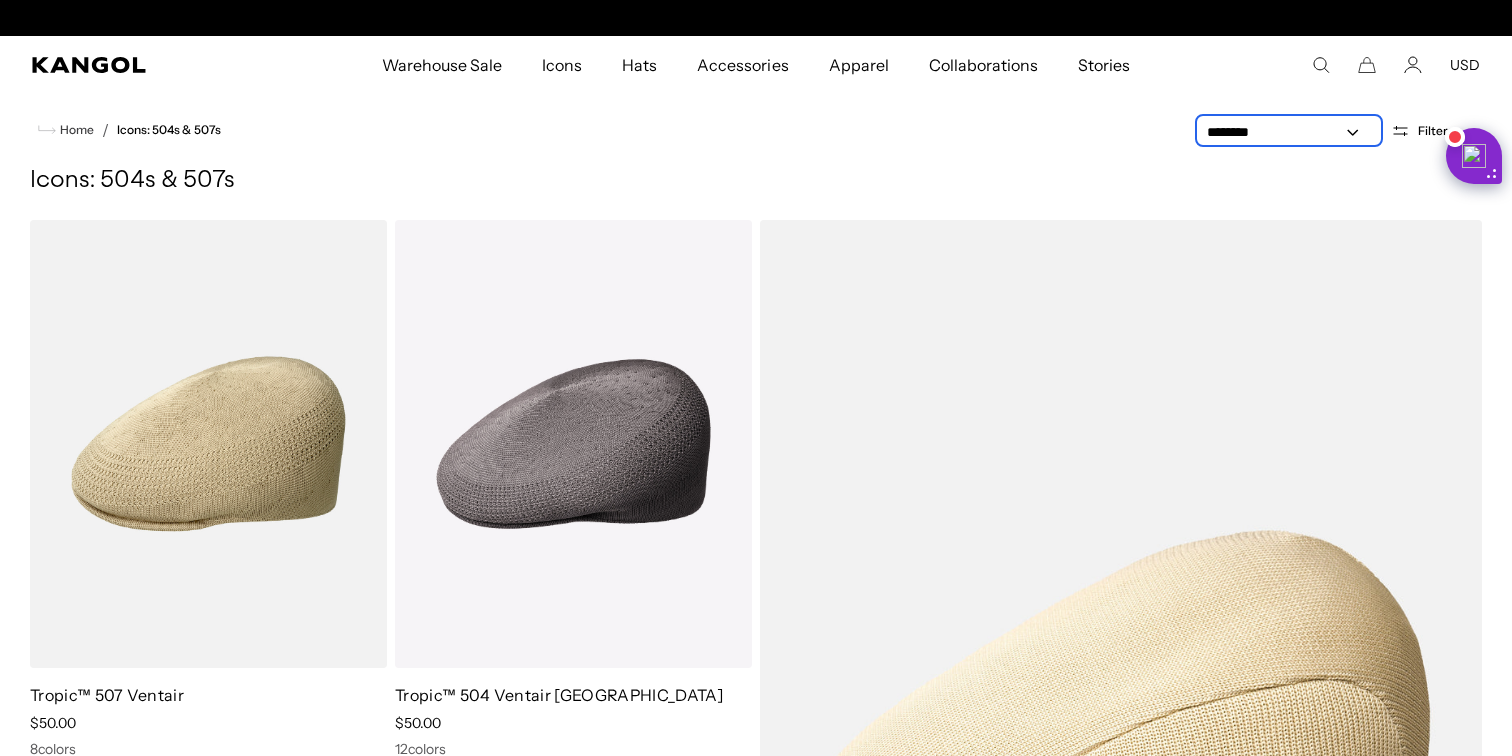 scroll, scrollTop: 0, scrollLeft: 0, axis: both 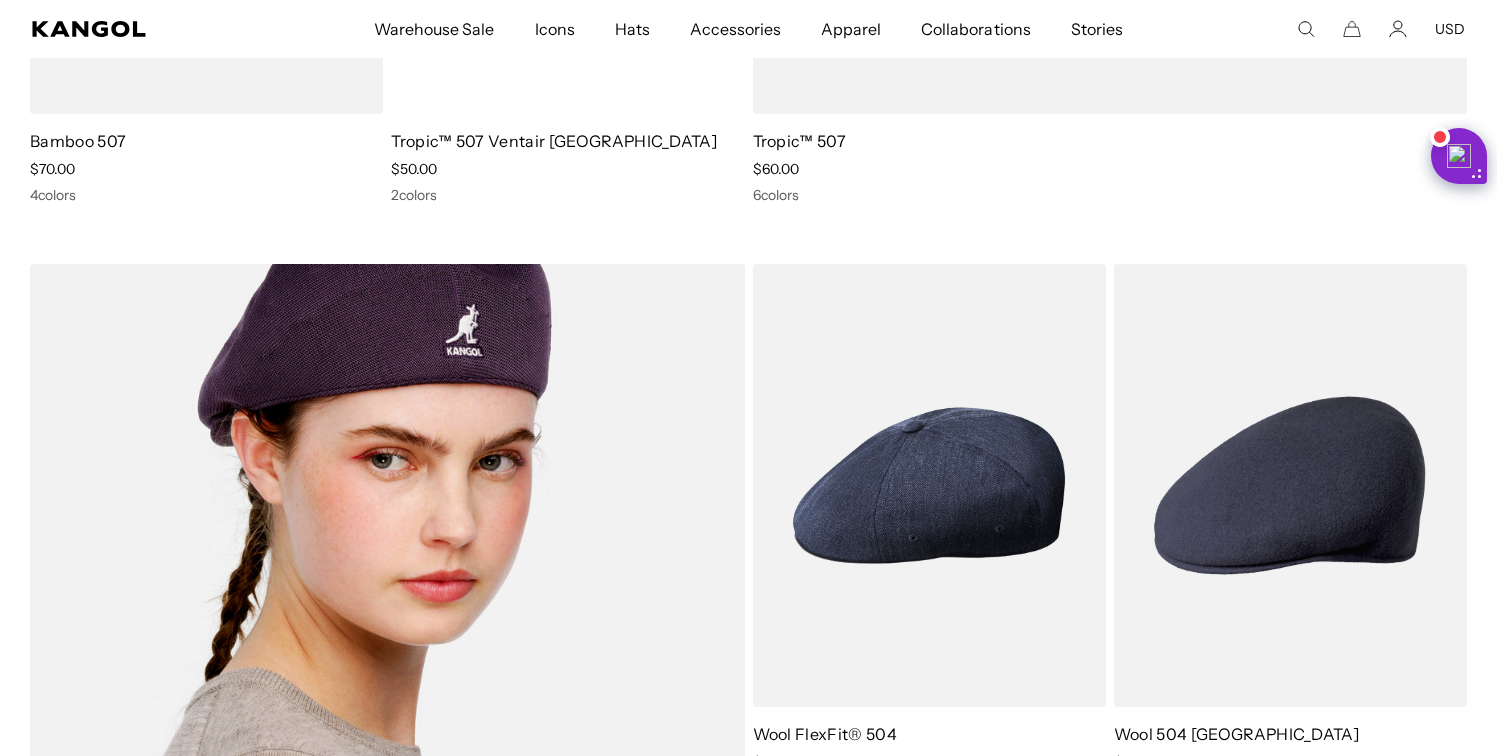 click at bounding box center [387, 767] 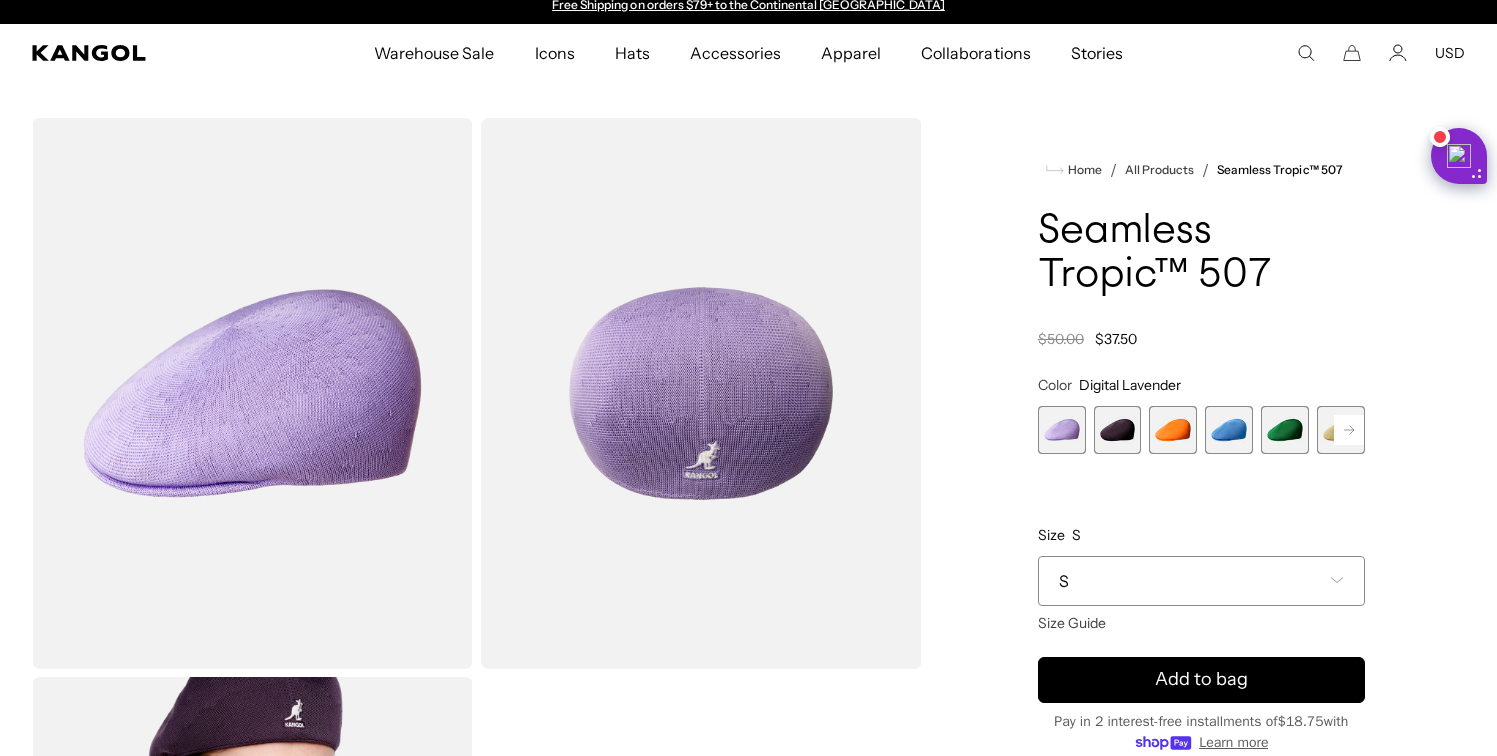 scroll, scrollTop: 0, scrollLeft: 0, axis: both 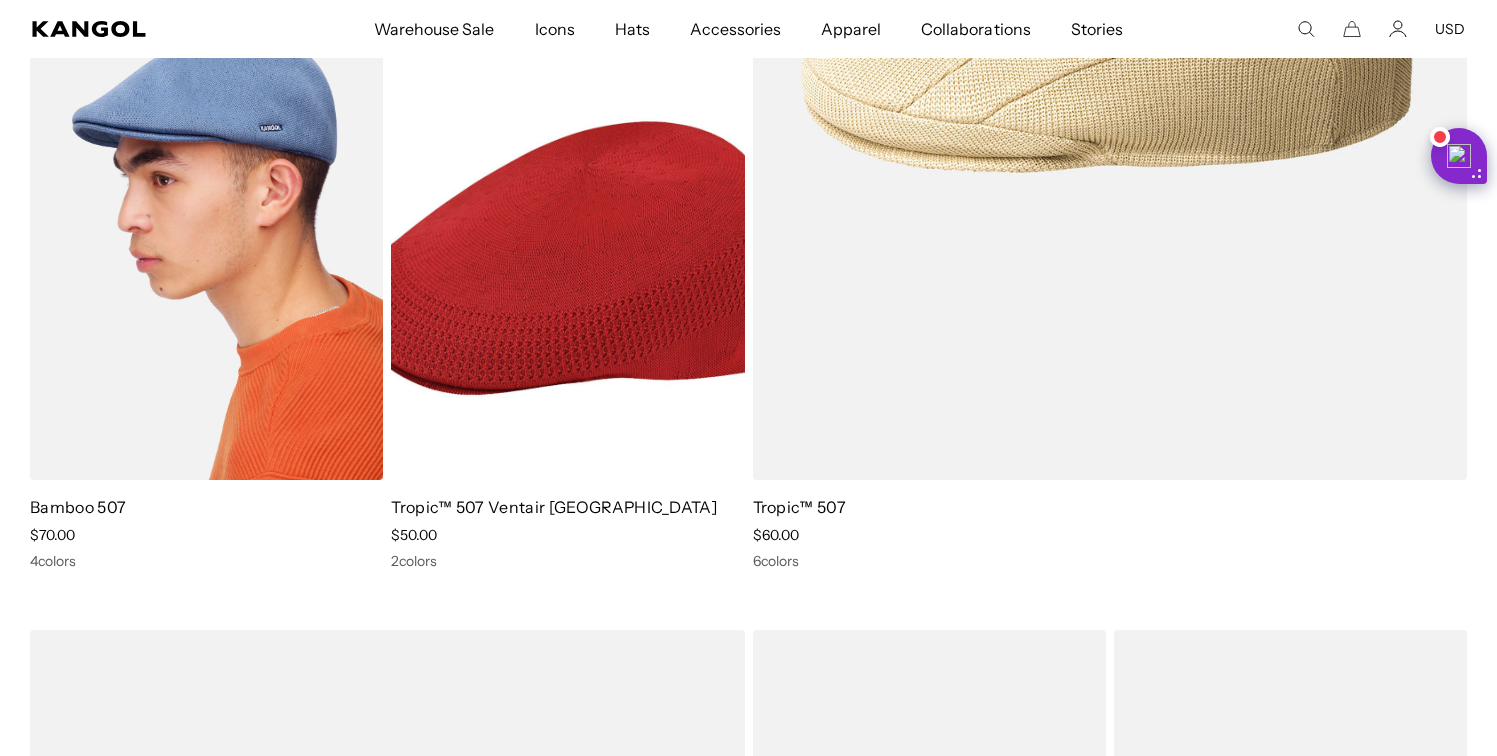 click at bounding box center (206, 257) 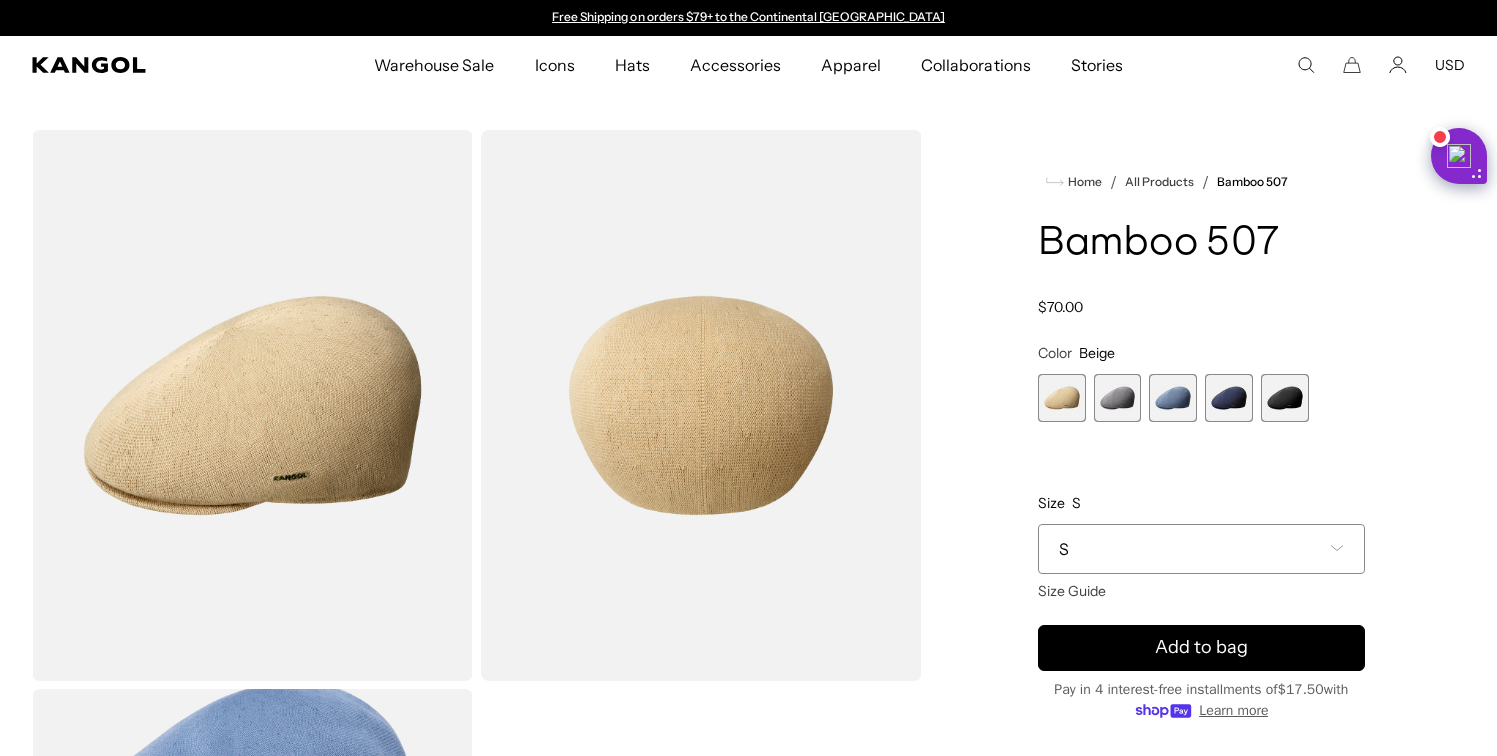 scroll, scrollTop: 0, scrollLeft: 0, axis: both 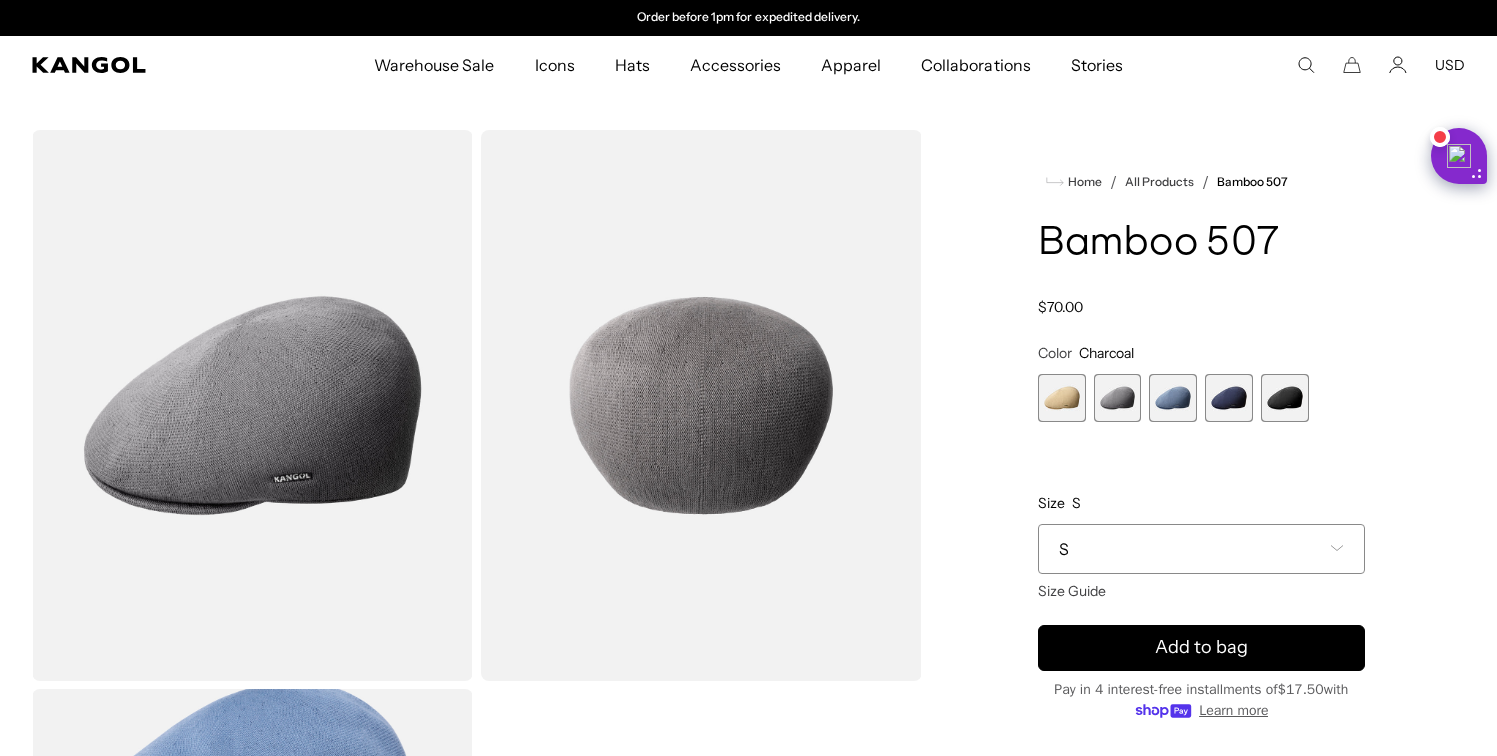click at bounding box center (1173, 398) 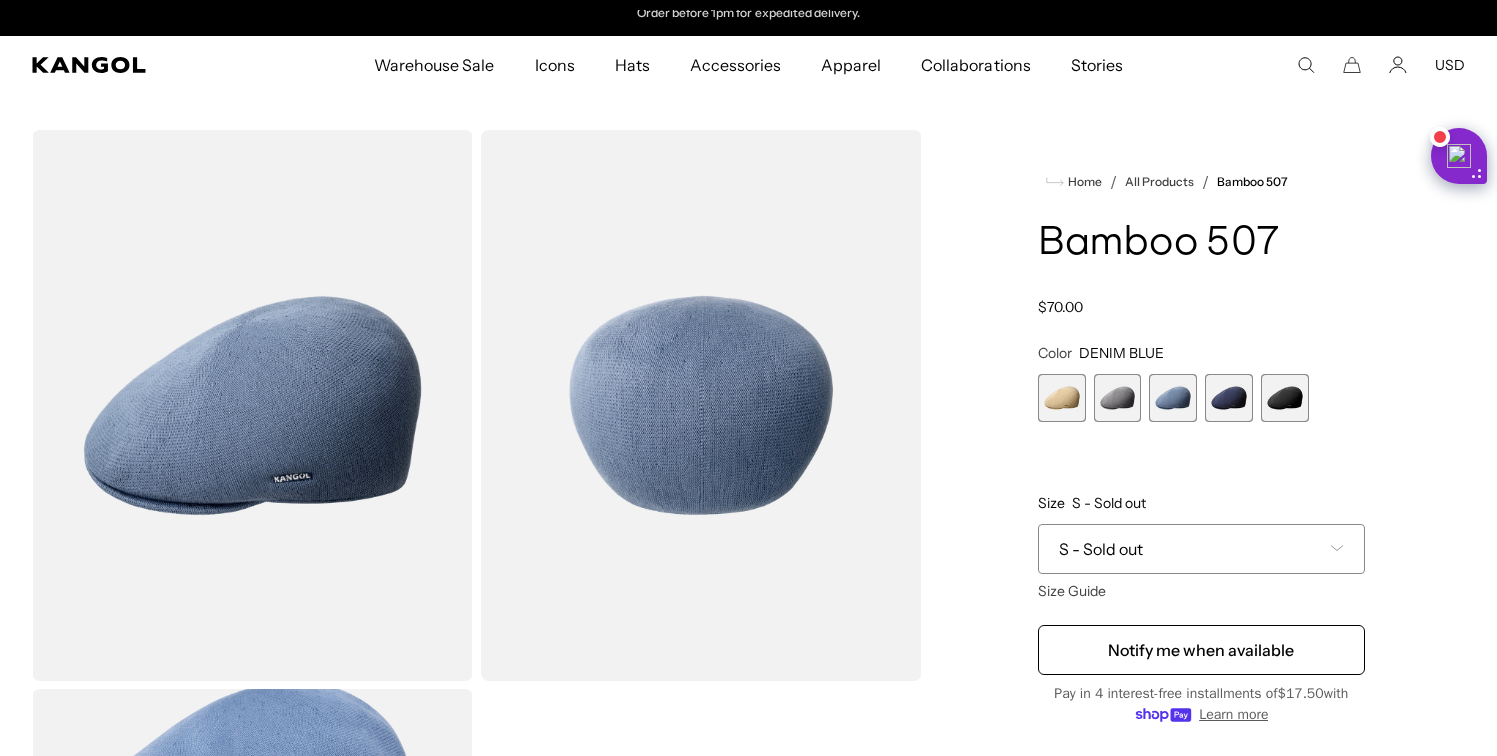 scroll, scrollTop: 0, scrollLeft: 0, axis: both 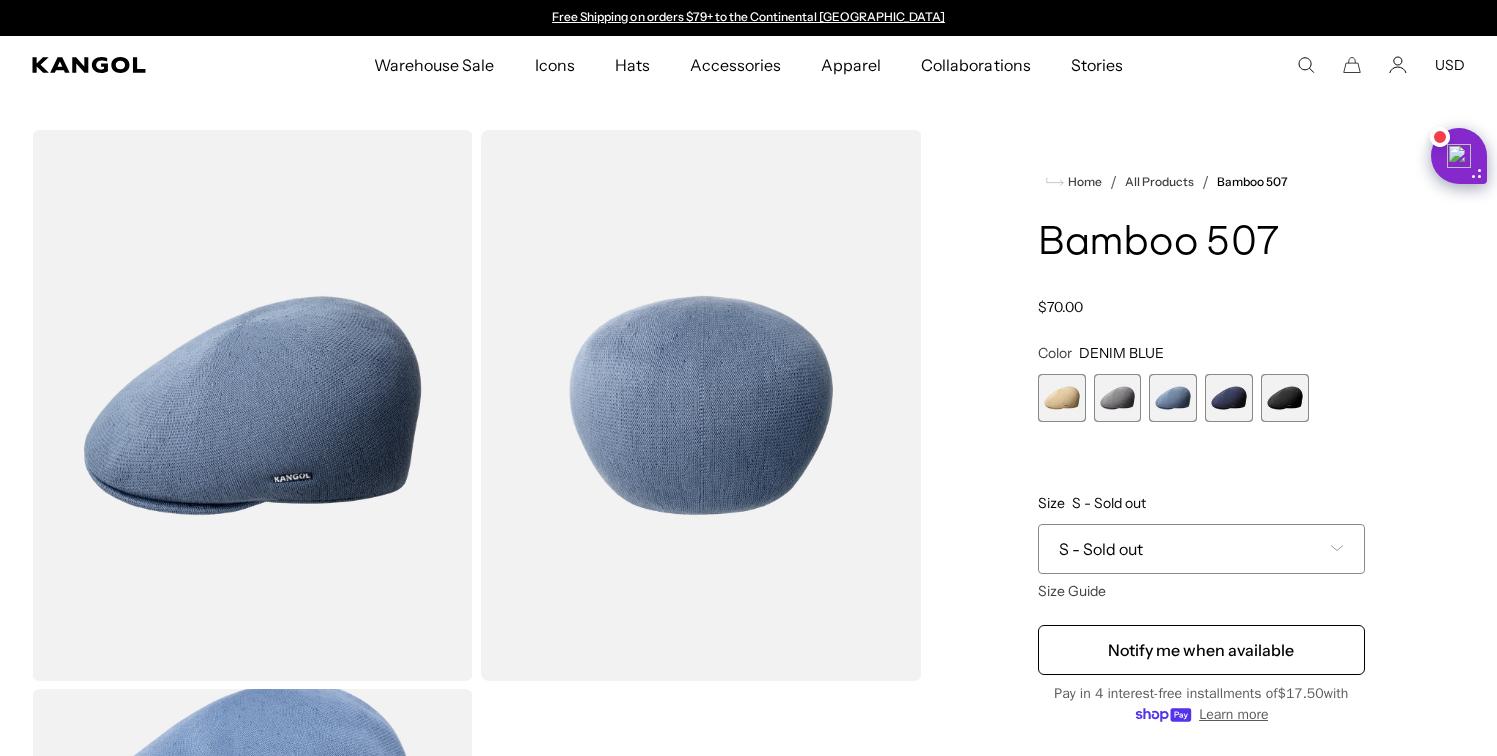 click at bounding box center (1229, 398) 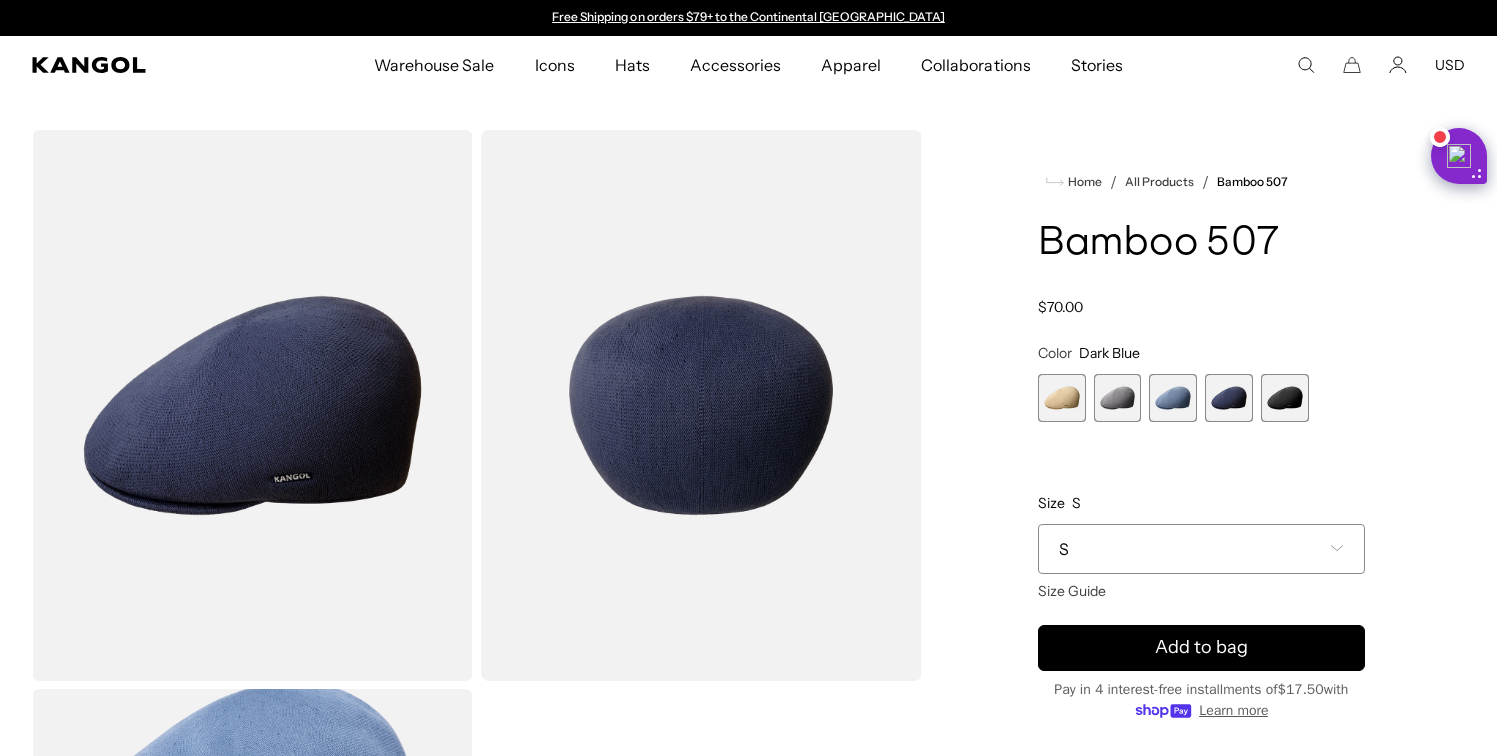 click at bounding box center [1285, 398] 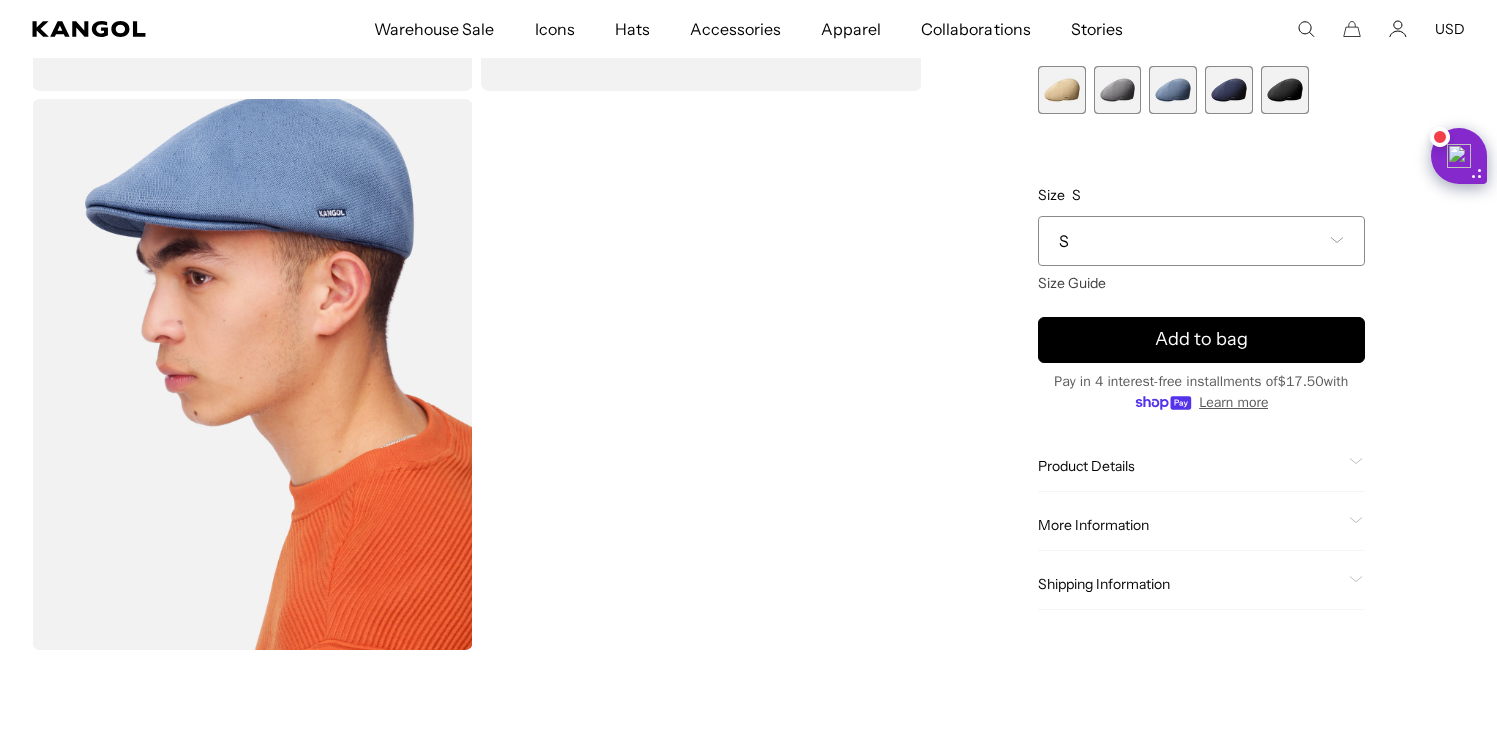 scroll, scrollTop: 603, scrollLeft: 0, axis: vertical 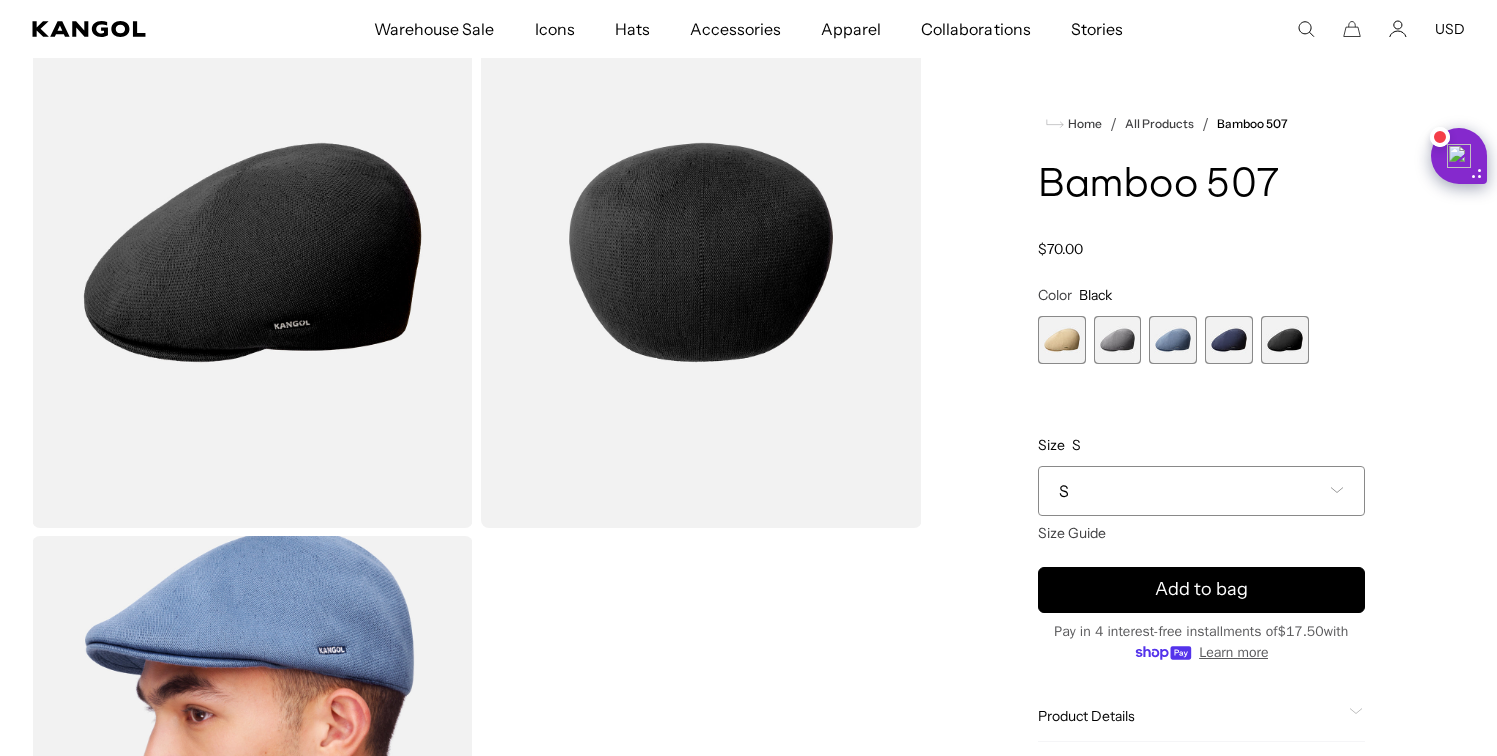 click at bounding box center [1229, 340] 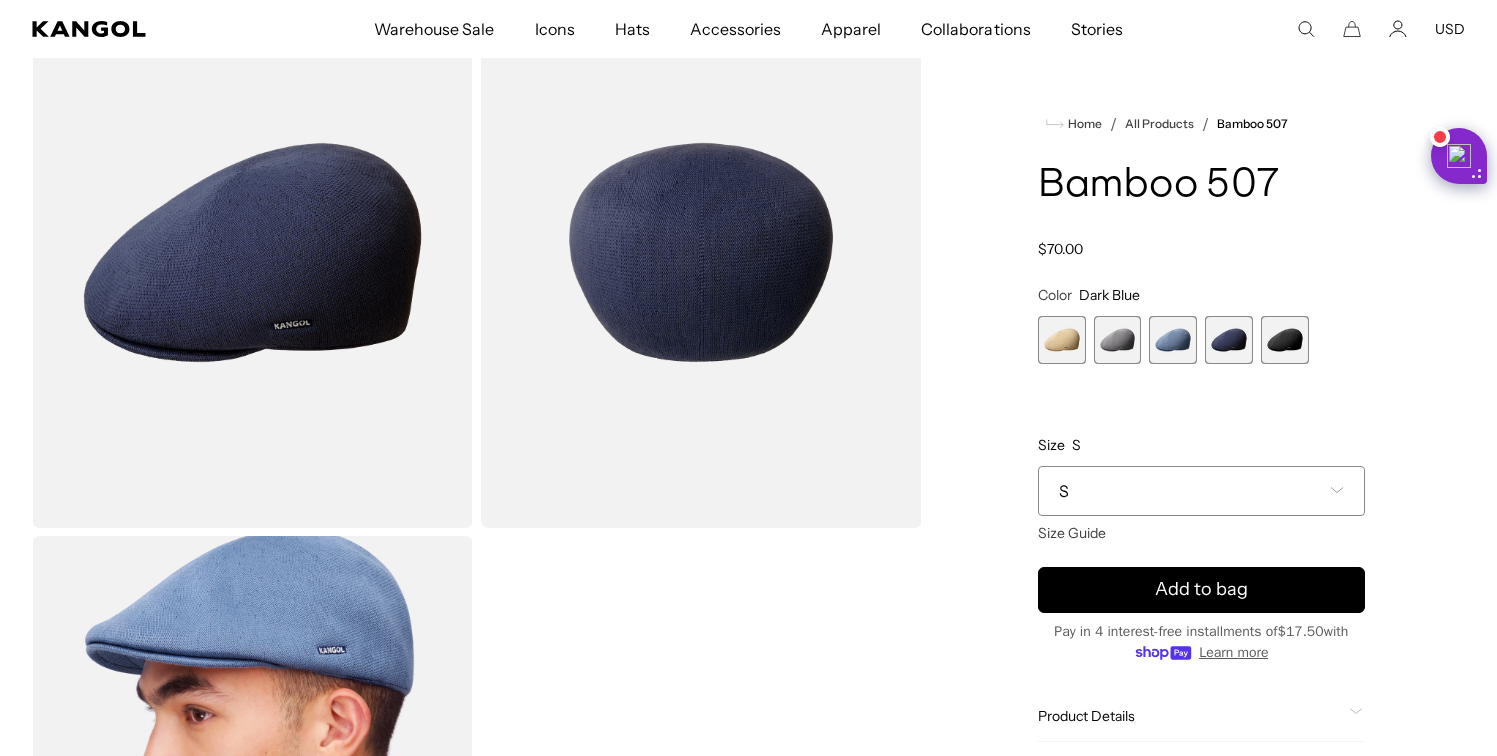 click on "Beige
Variant sold out or unavailable
Charcoal
Variant sold out or unavailable
DENIM BLUE
Variant sold out or unavailable
Dark Blue
Variant sold out or unavailable
Black
Variant sold out or unavailable" at bounding box center [1201, 340] 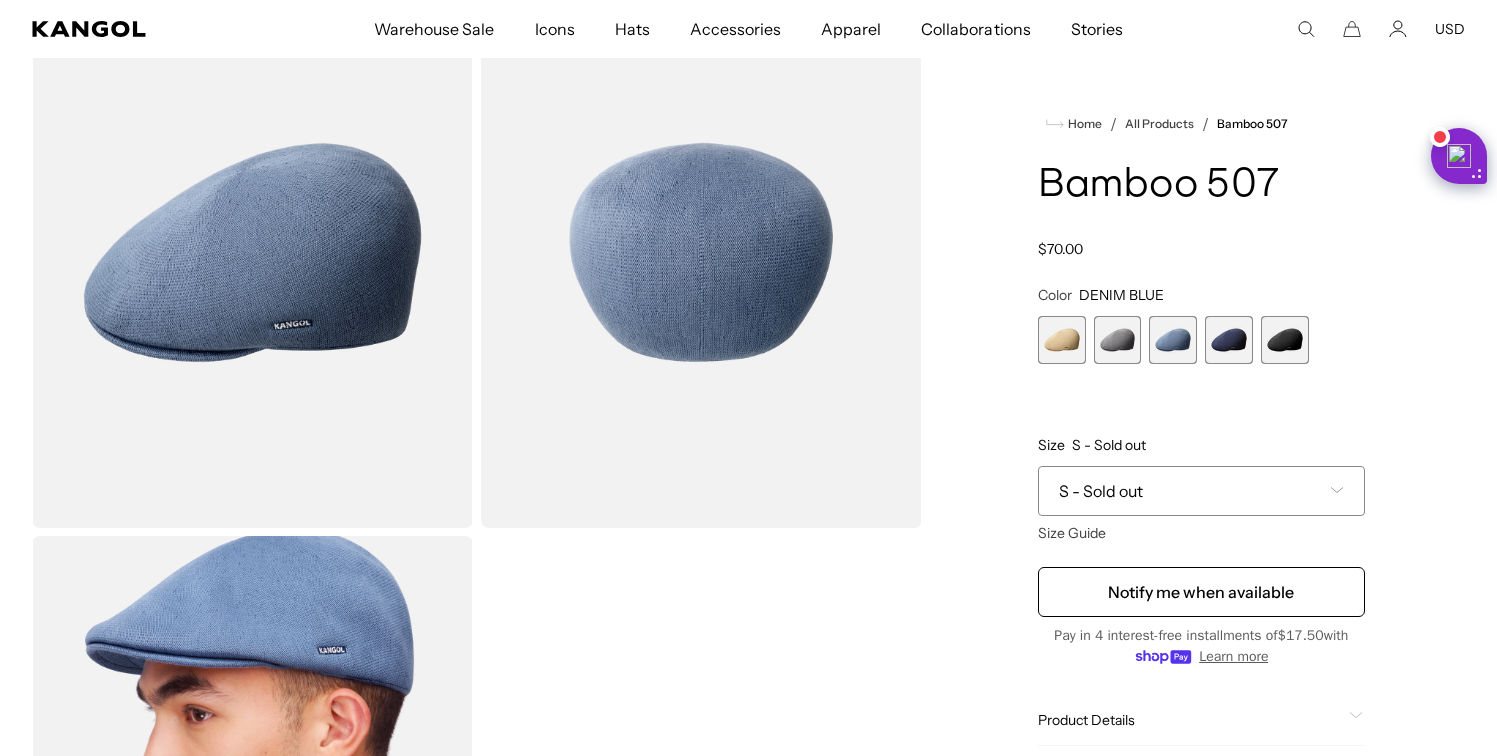 click at bounding box center (1118, 340) 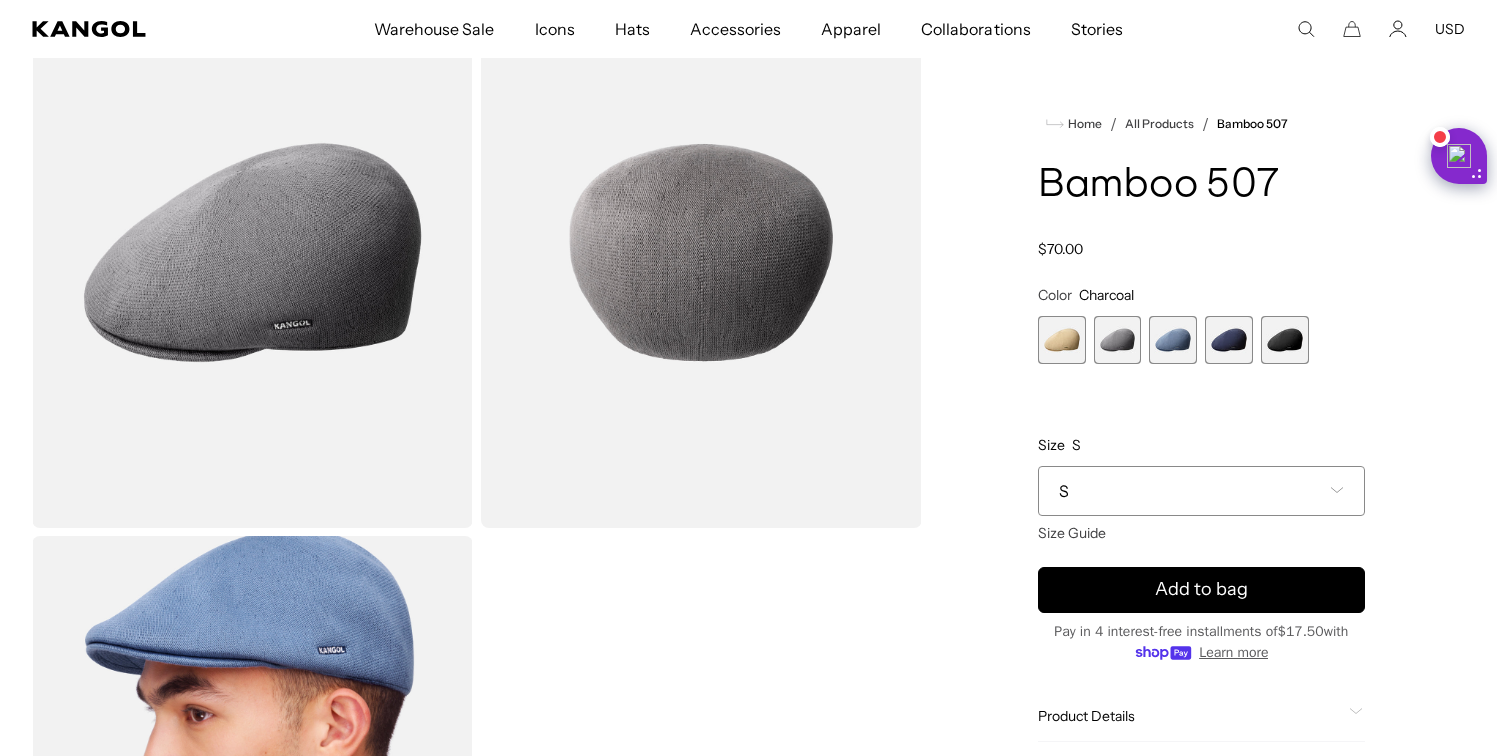 scroll, scrollTop: 0, scrollLeft: 412, axis: horizontal 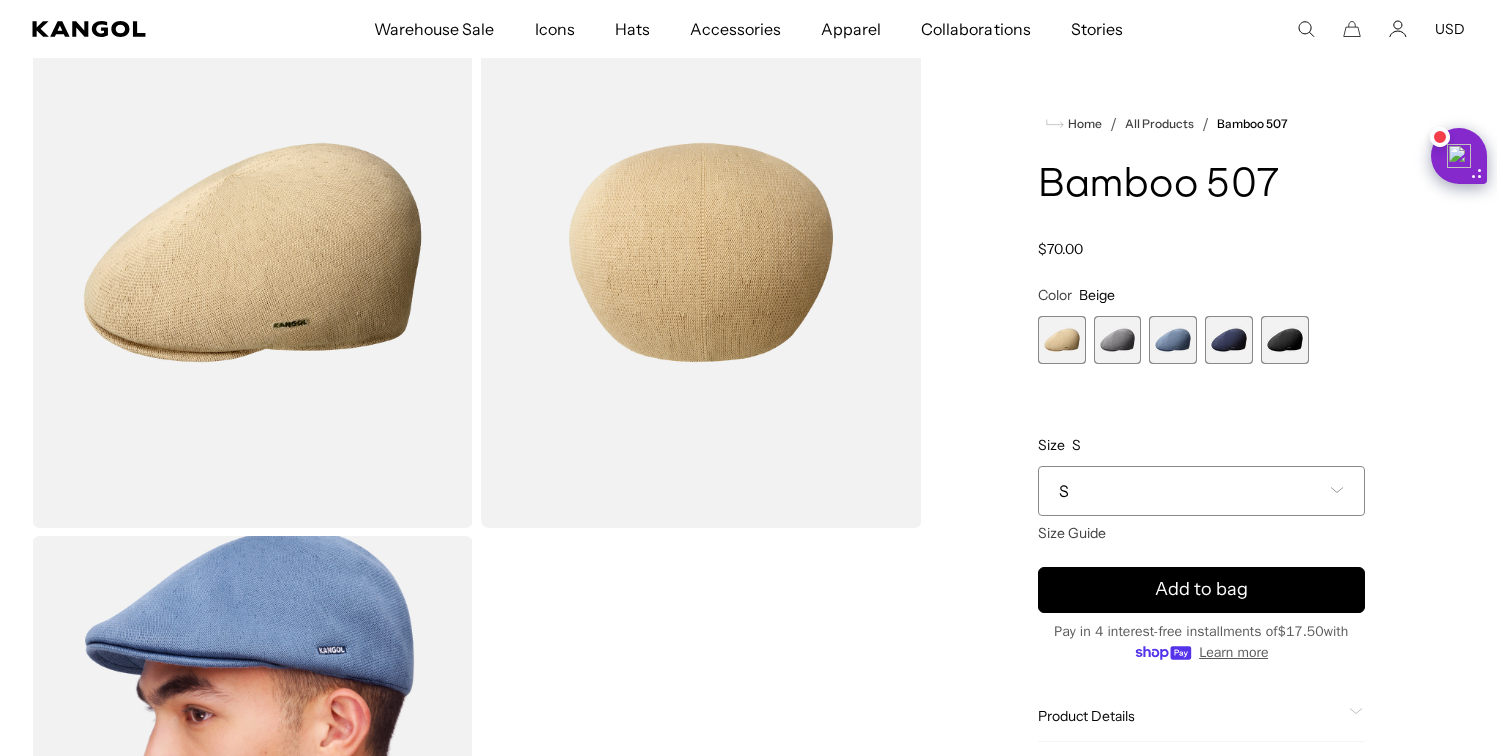 click at bounding box center [1285, 340] 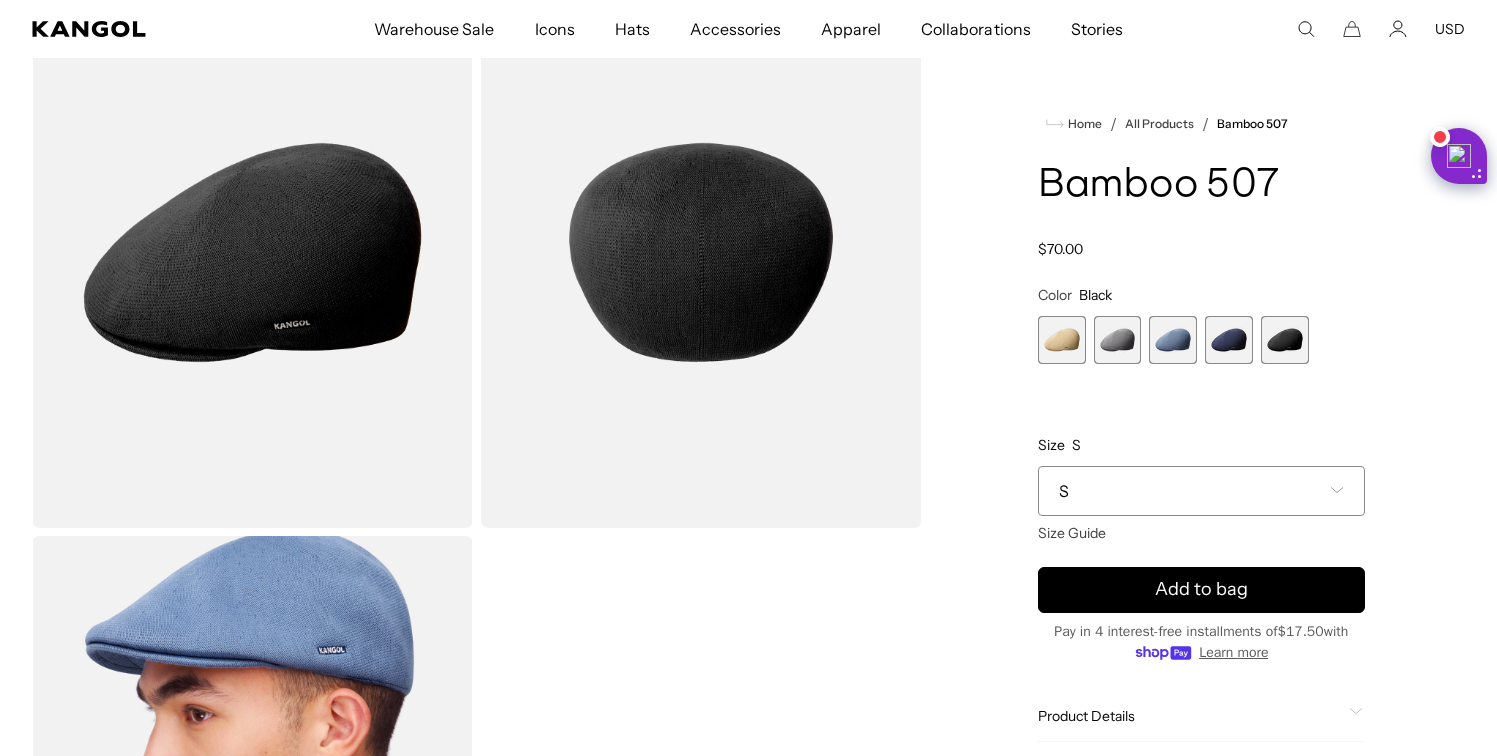 scroll, scrollTop: 0, scrollLeft: 0, axis: both 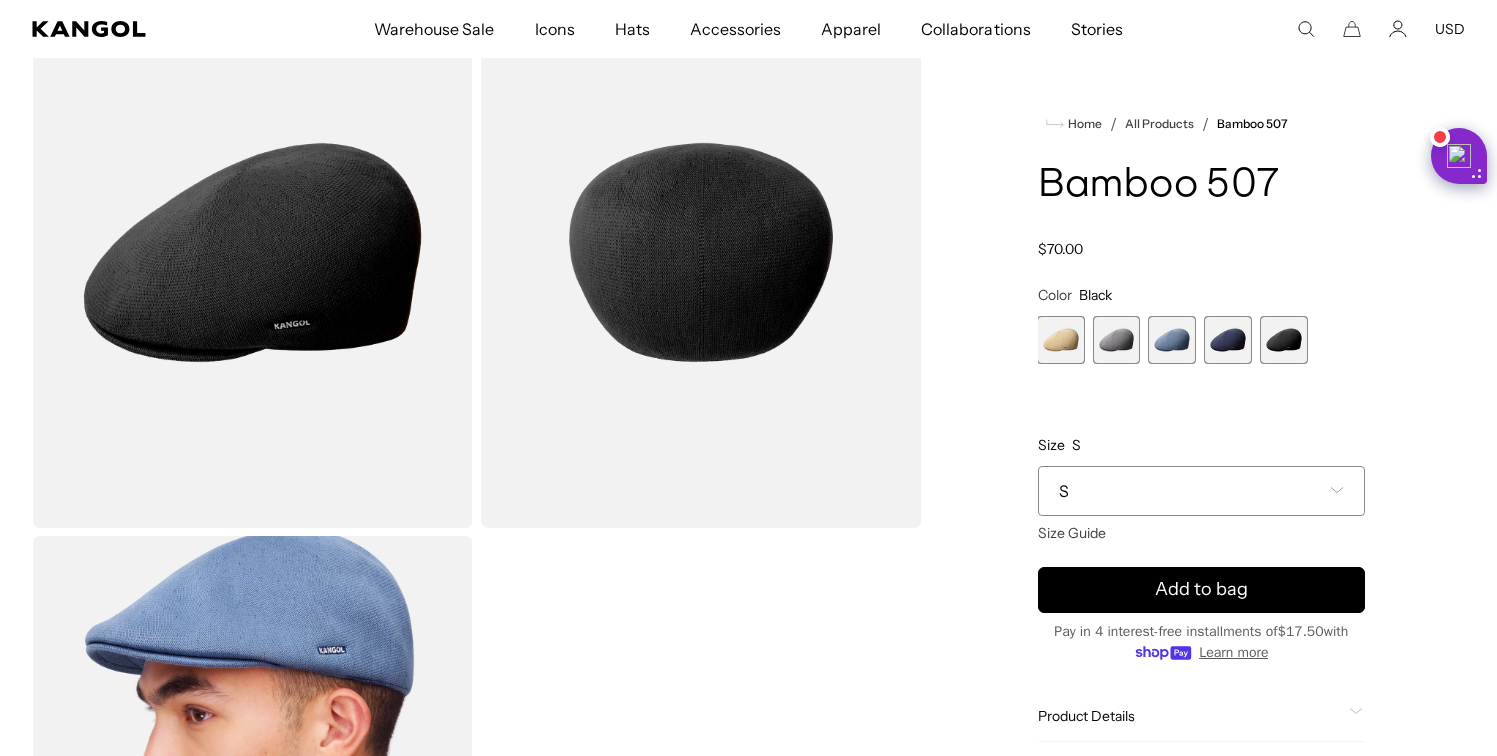 click at bounding box center [1228, 340] 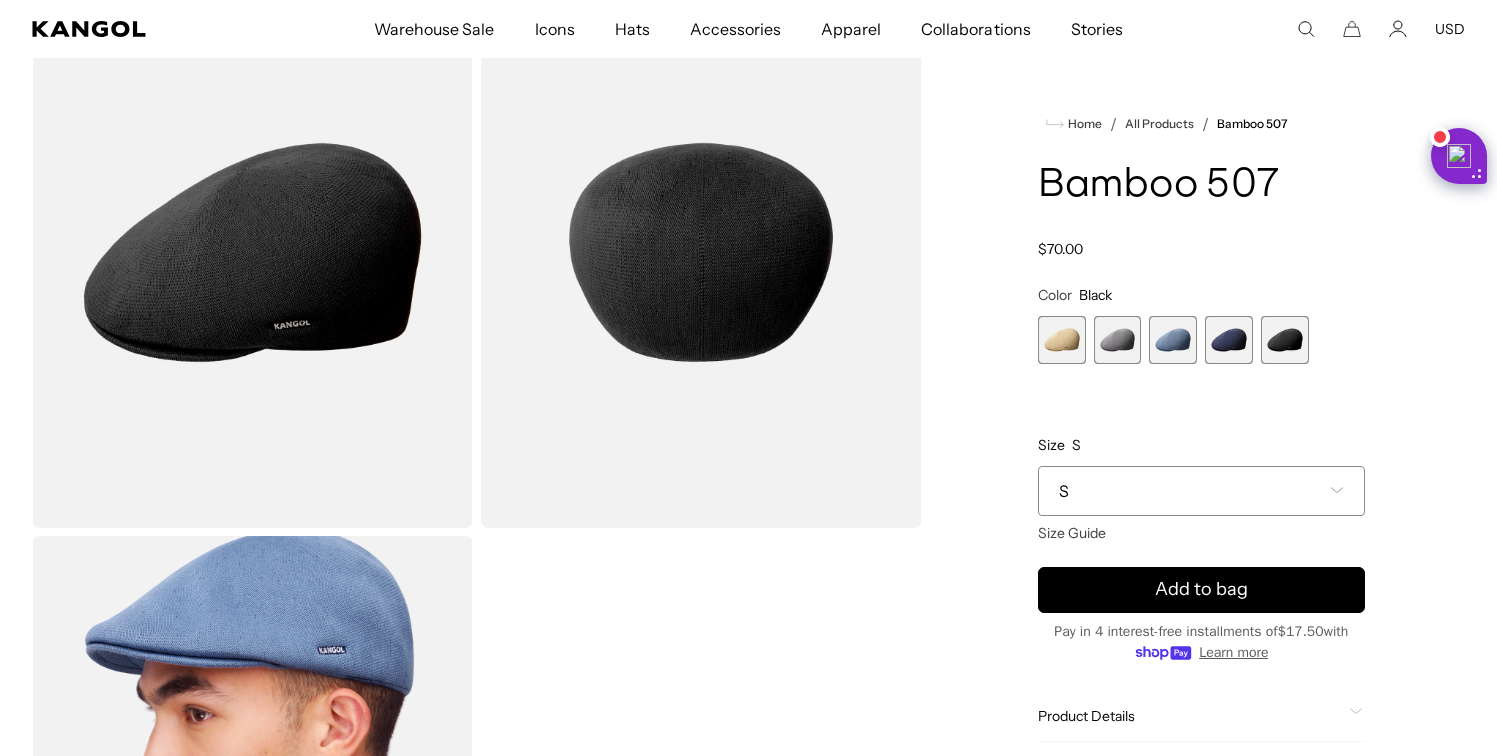 click at bounding box center [1229, 340] 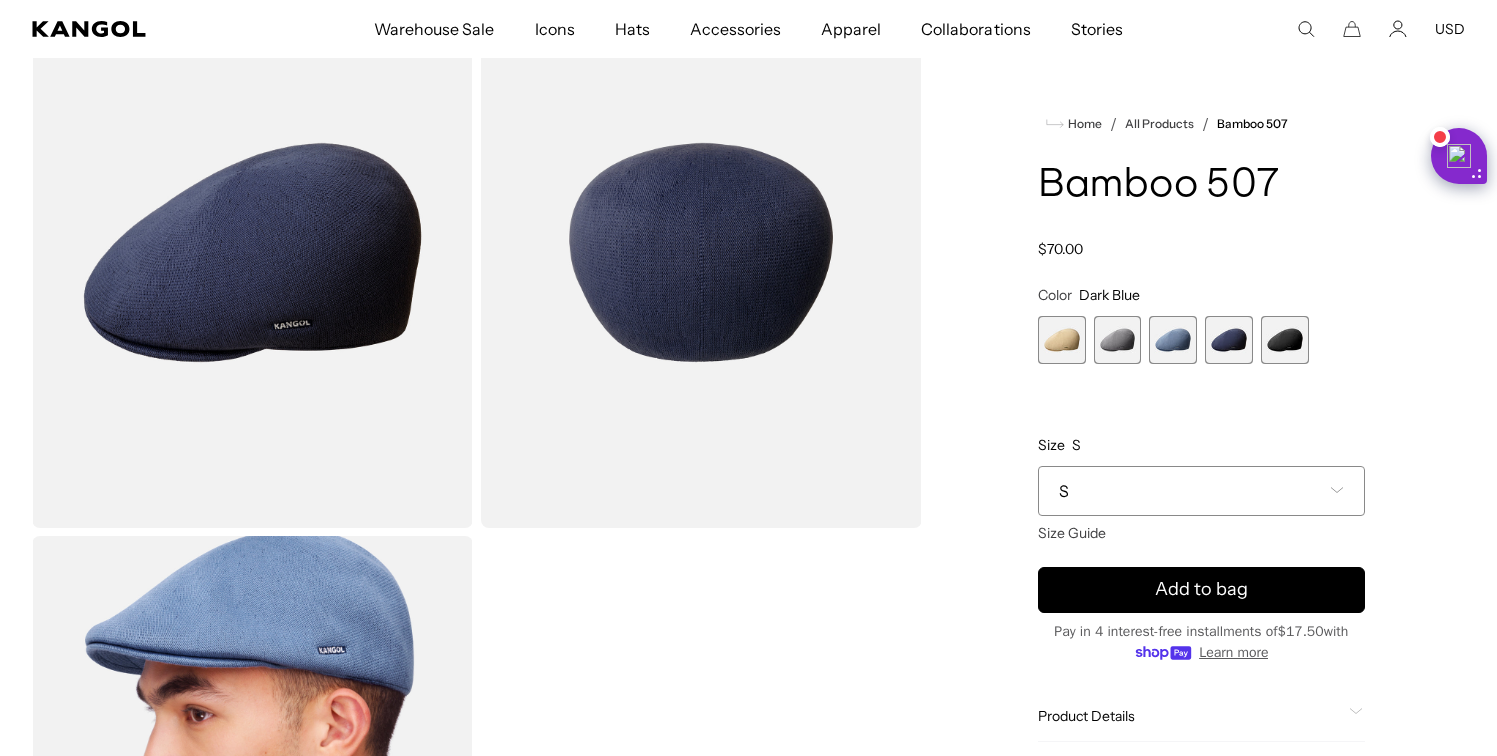 click at bounding box center (1173, 340) 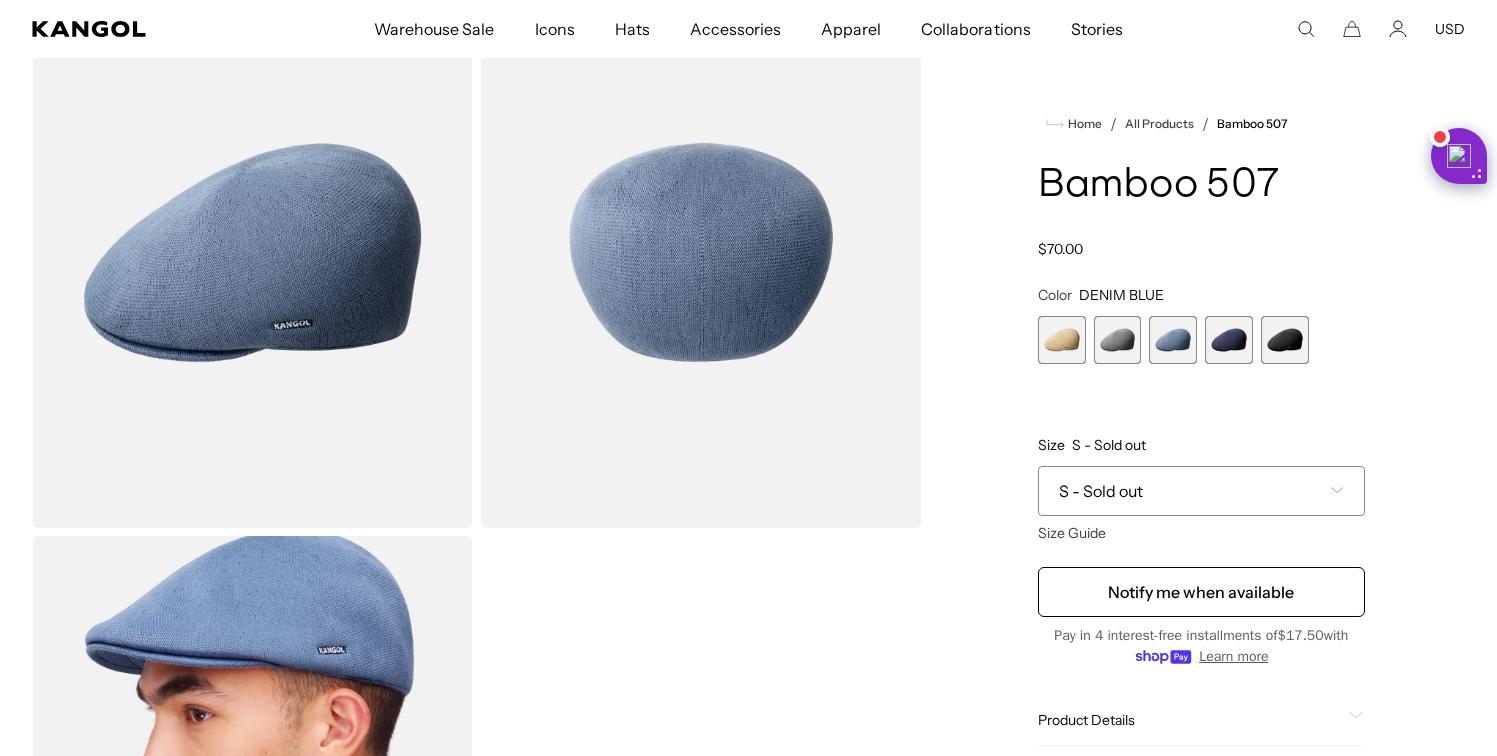 scroll, scrollTop: 0, scrollLeft: 412, axis: horizontal 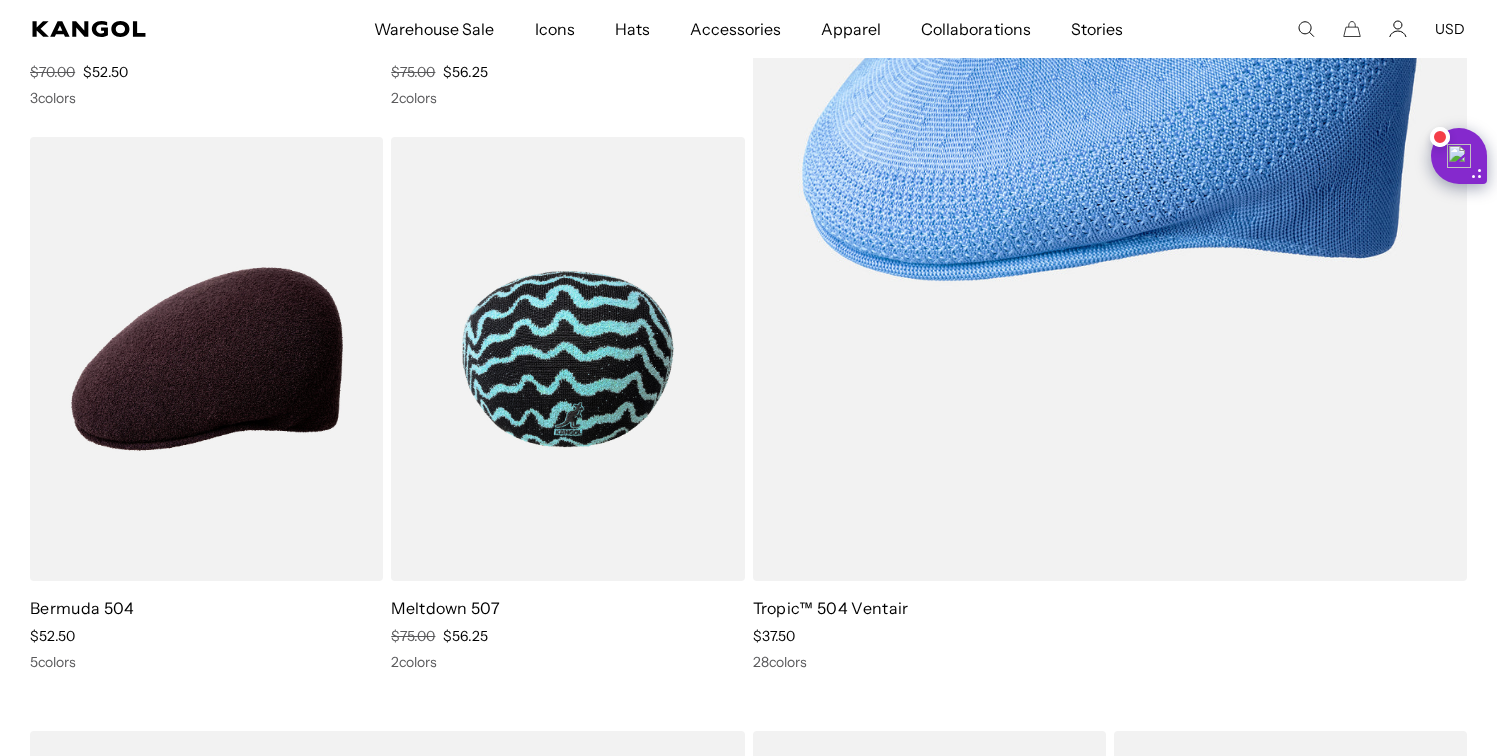 click at bounding box center [567, 358] 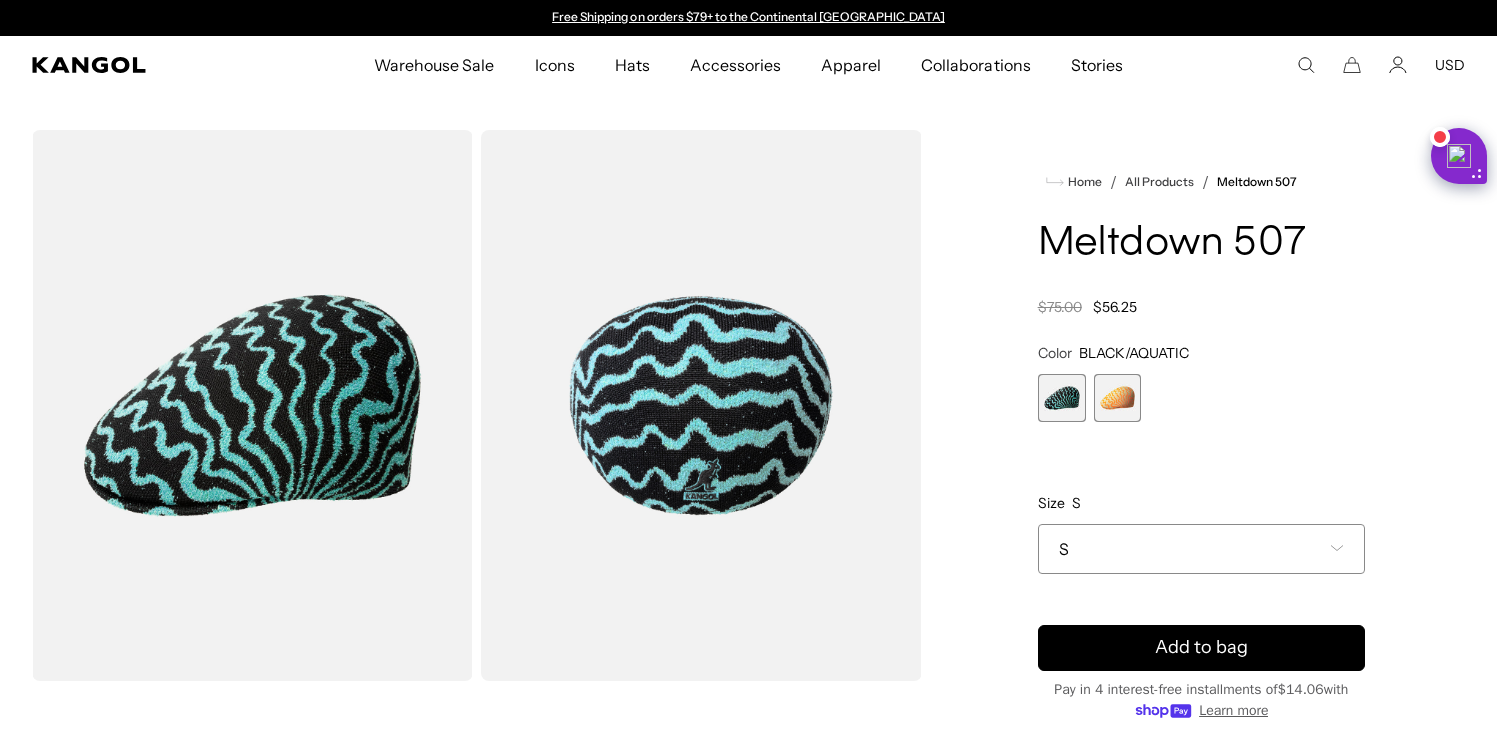 scroll, scrollTop: 0, scrollLeft: 0, axis: both 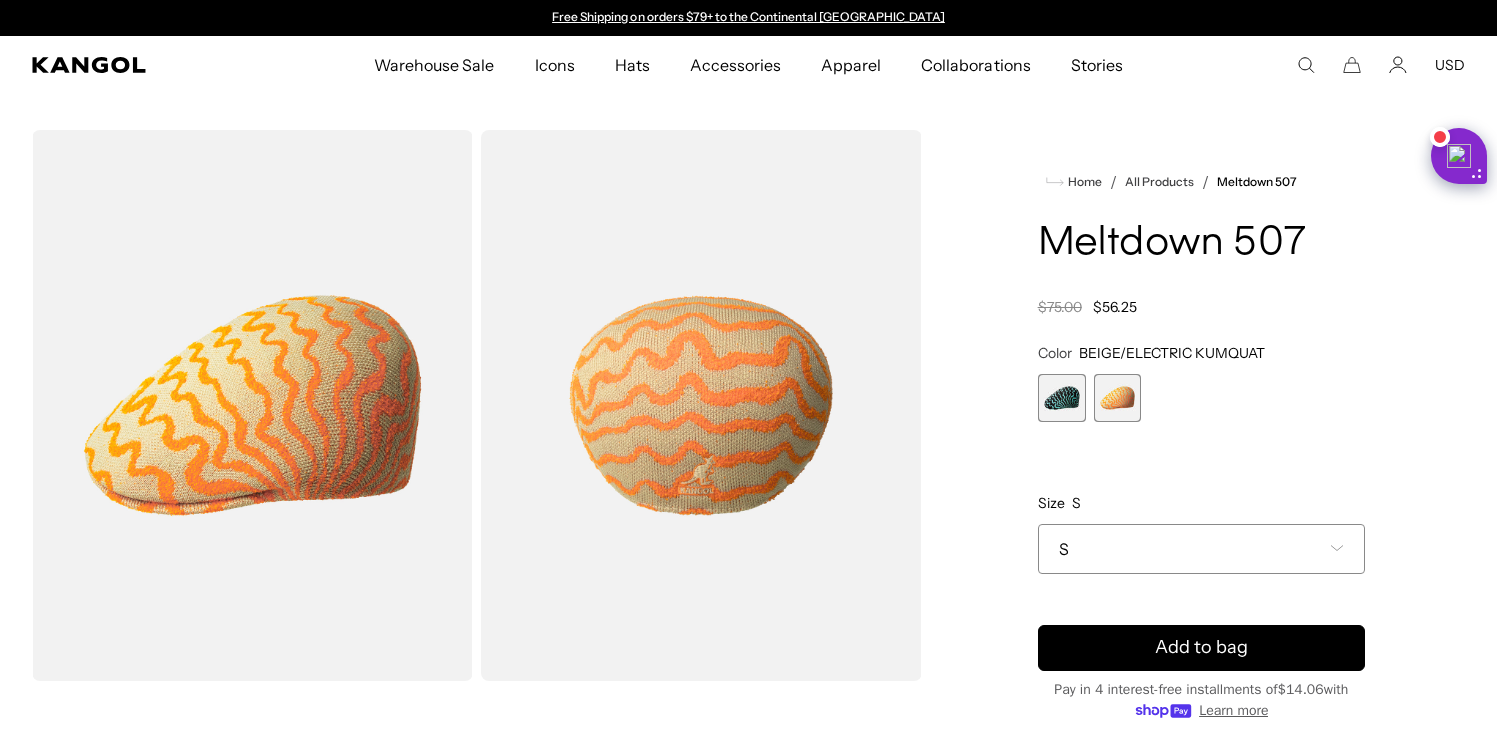 click at bounding box center [1062, 398] 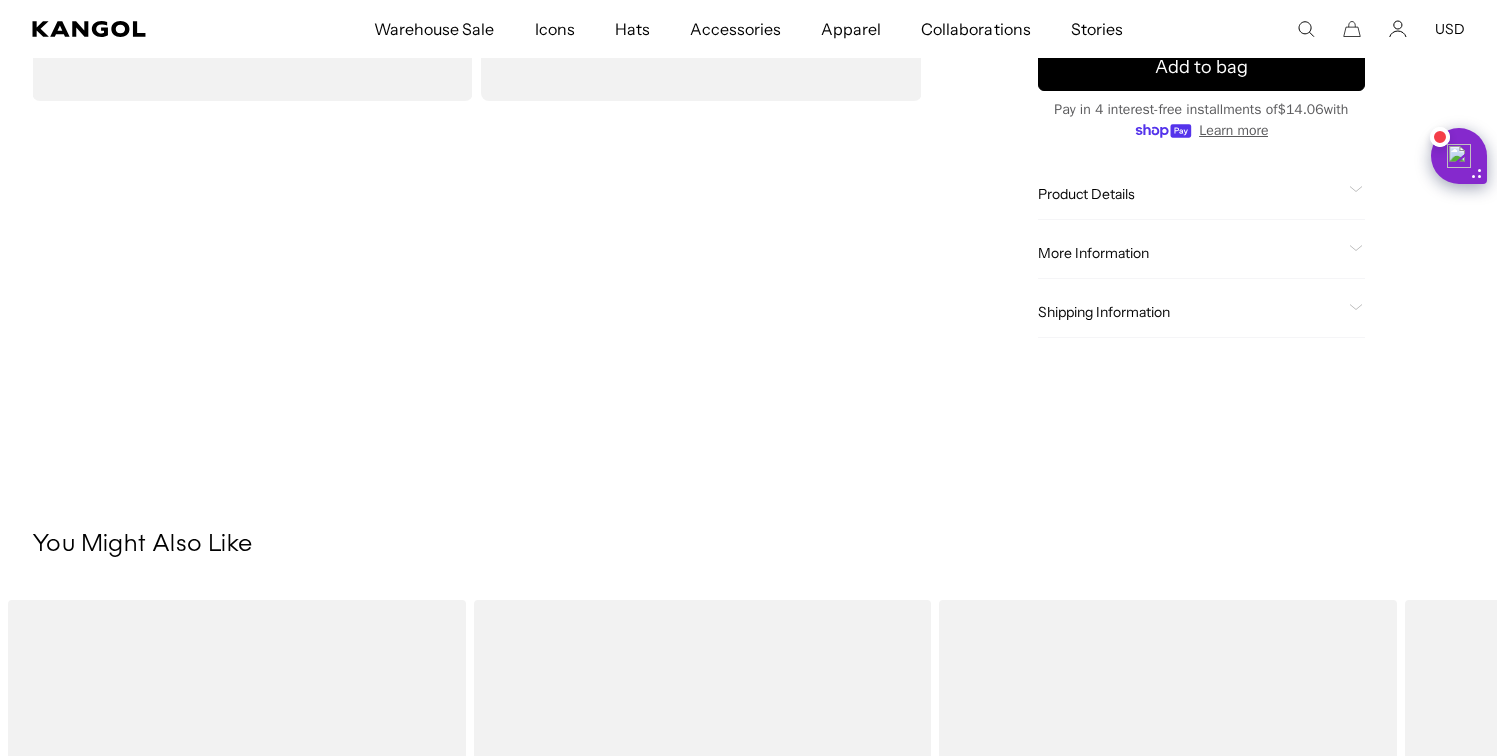 scroll, scrollTop: 1050, scrollLeft: 0, axis: vertical 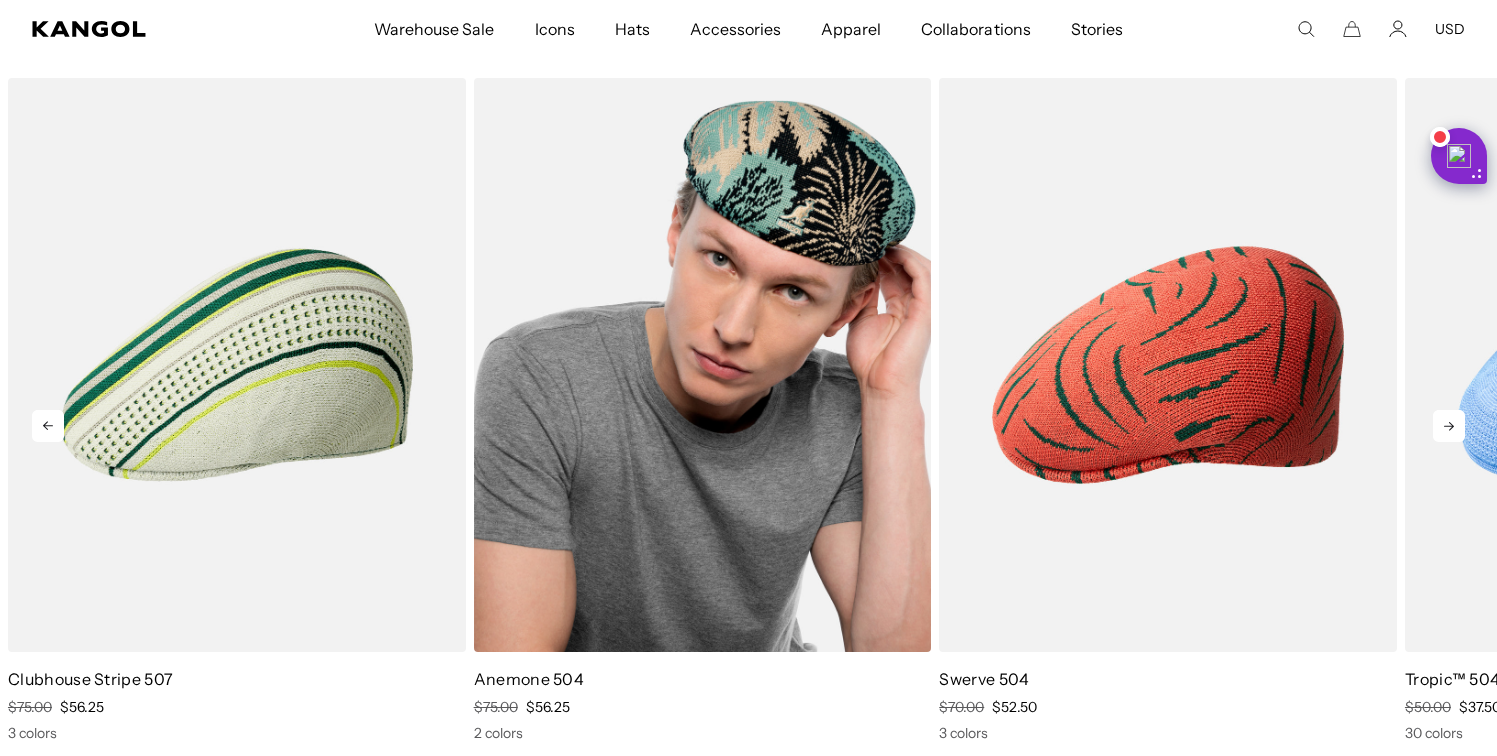 click at bounding box center [703, 365] 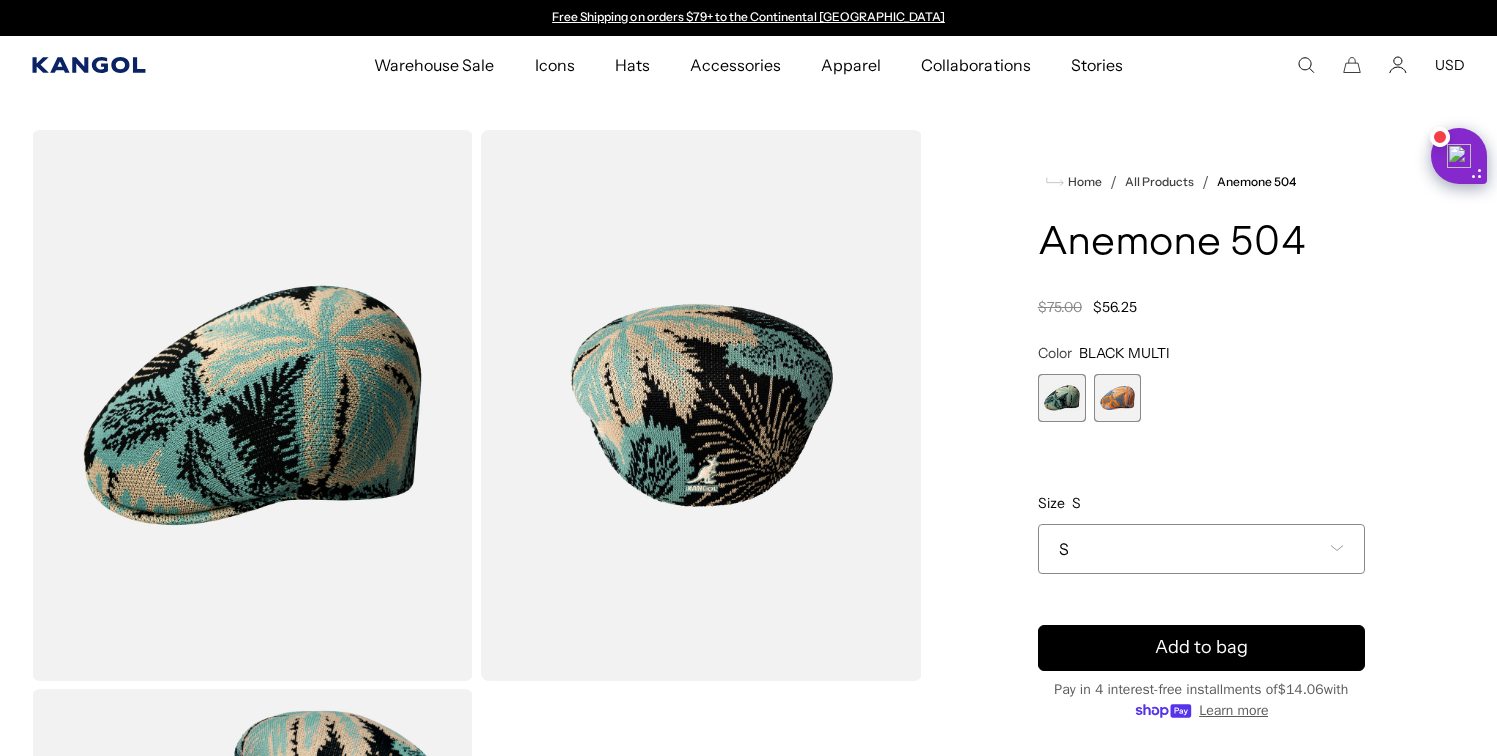 scroll, scrollTop: 0, scrollLeft: 0, axis: both 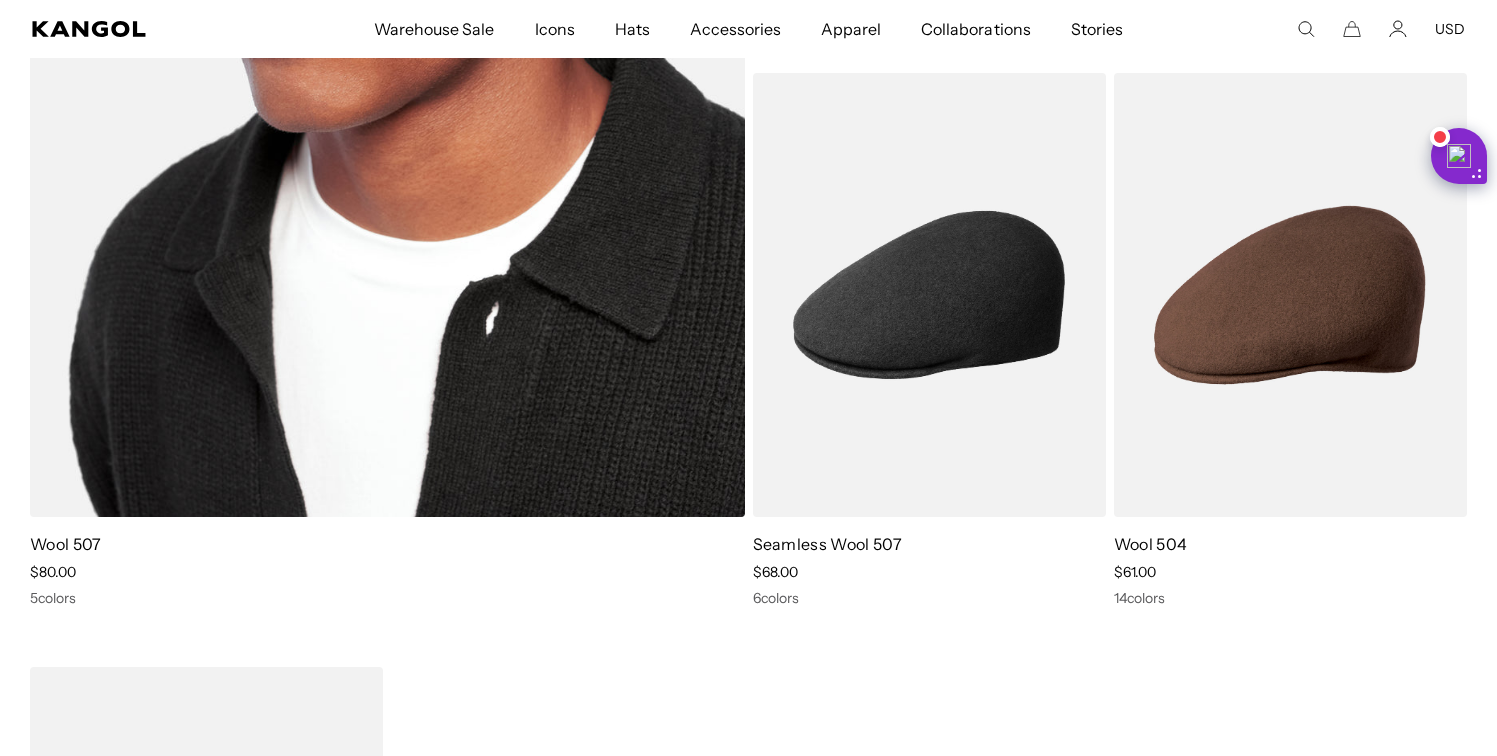 click at bounding box center (387, 13) 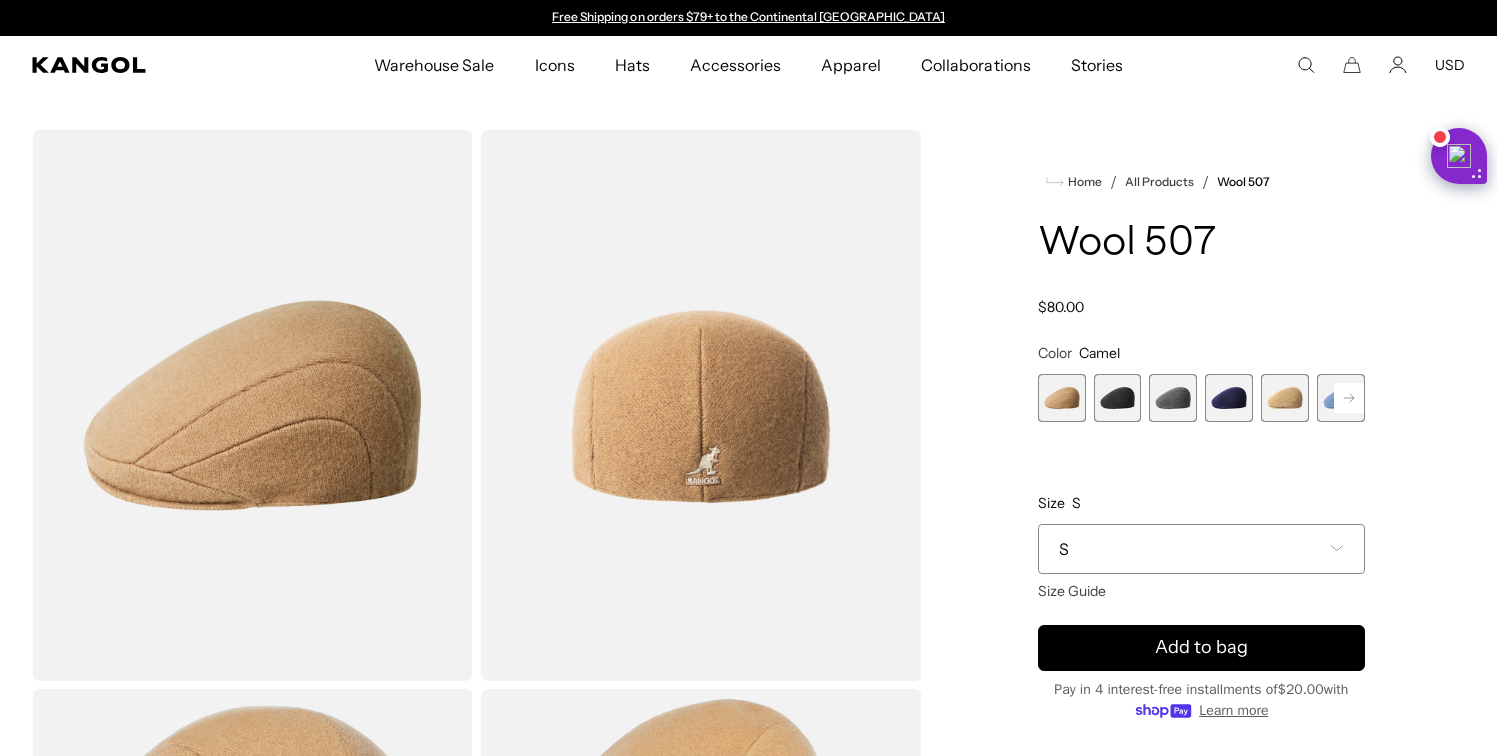 scroll, scrollTop: 0, scrollLeft: 0, axis: both 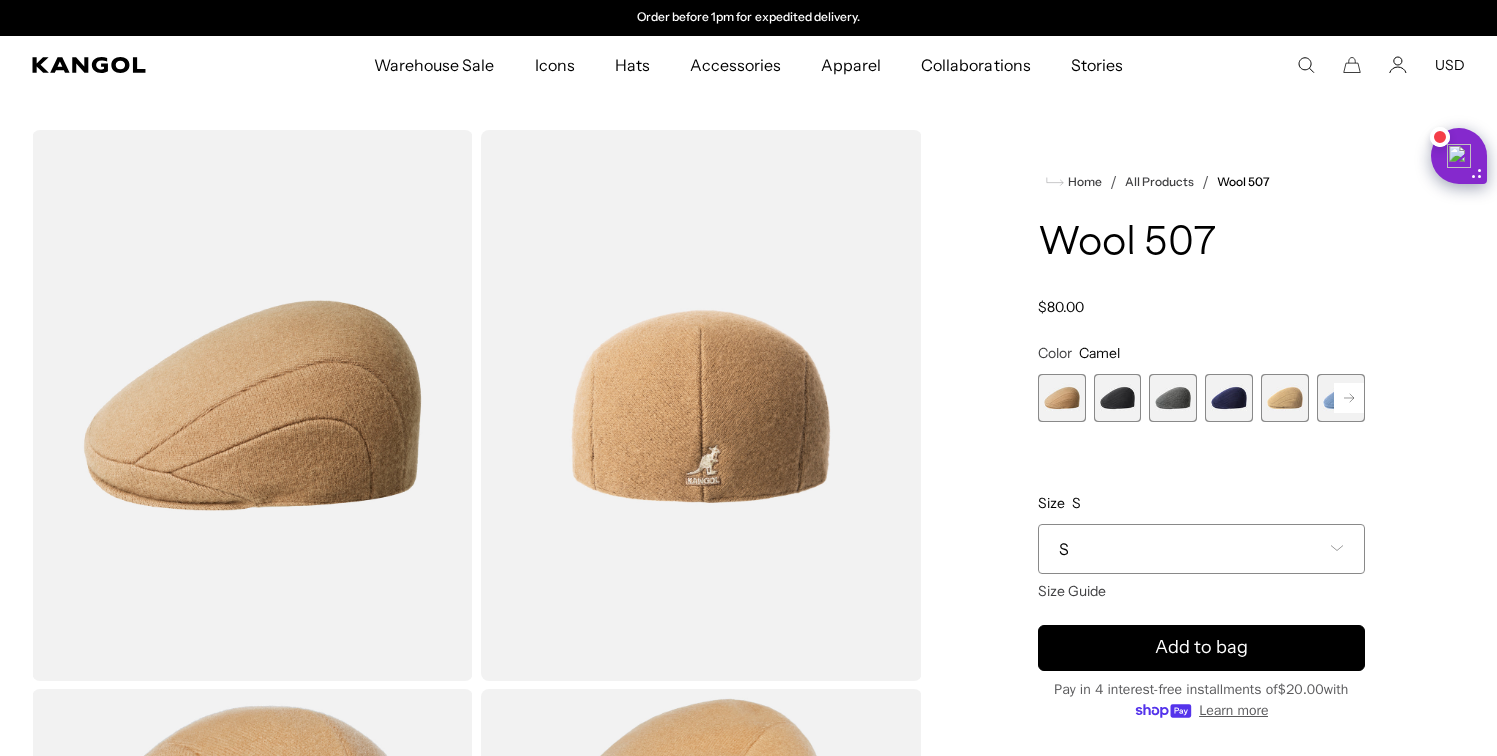 click at bounding box center (1118, 398) 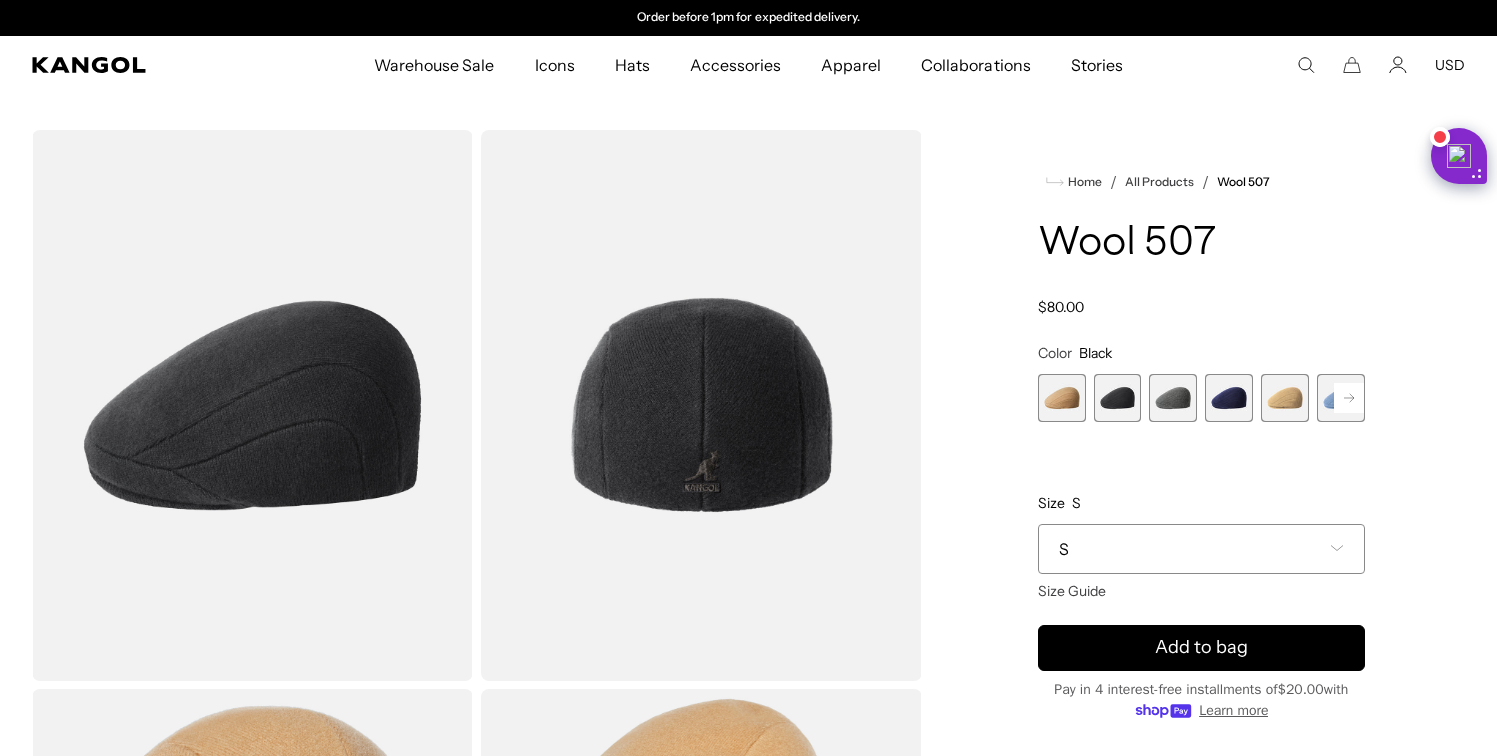 click at bounding box center (1173, 398) 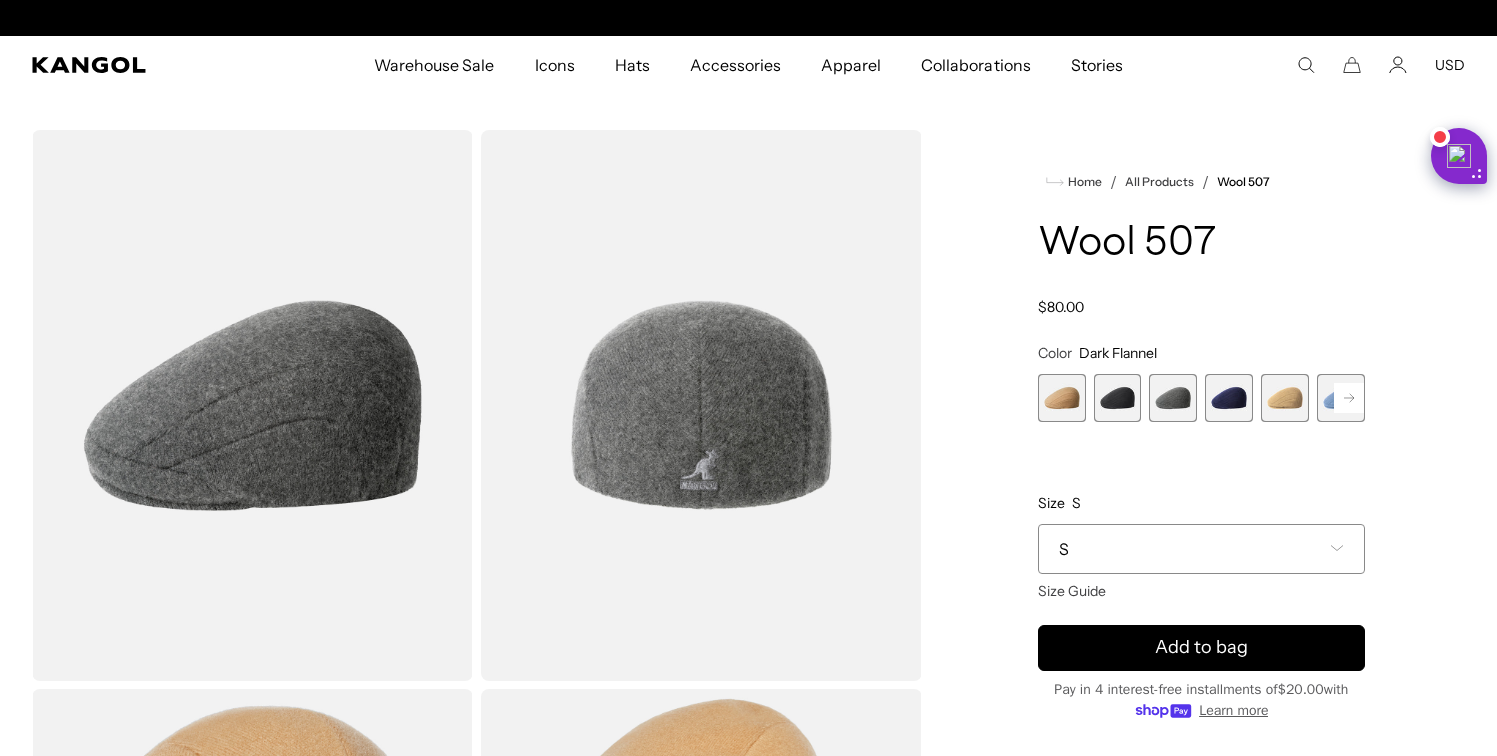 scroll, scrollTop: 0, scrollLeft: 0, axis: both 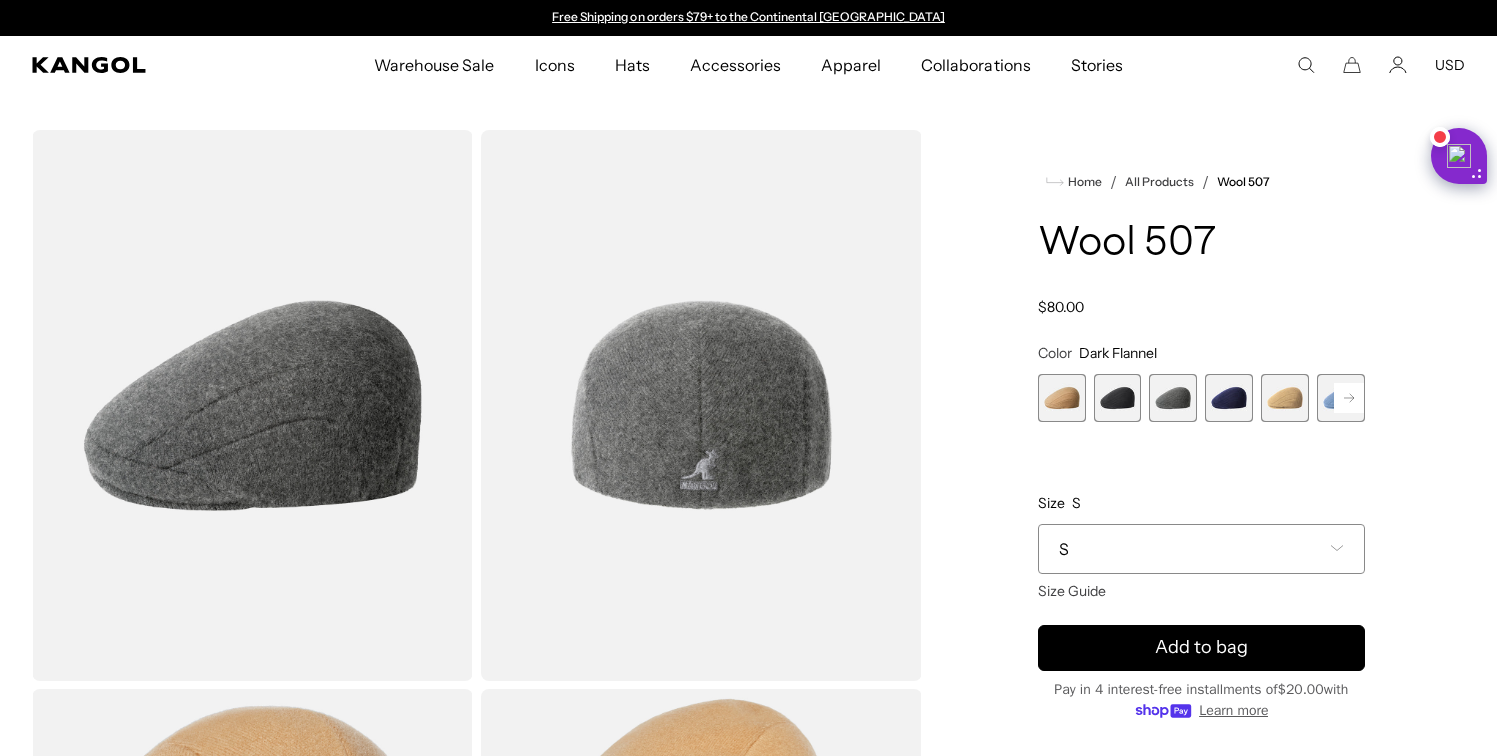 click at bounding box center (1229, 398) 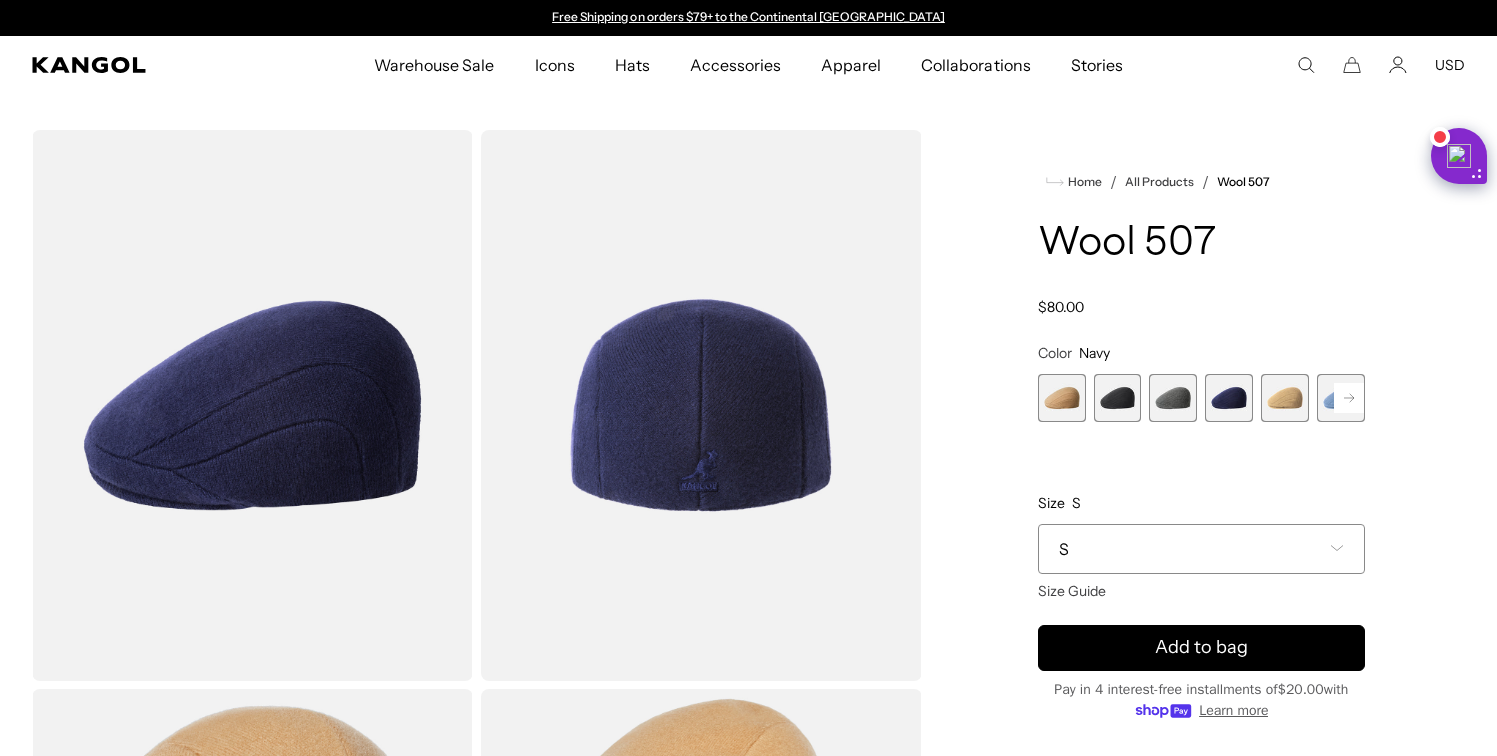 click at bounding box center [1341, 398] 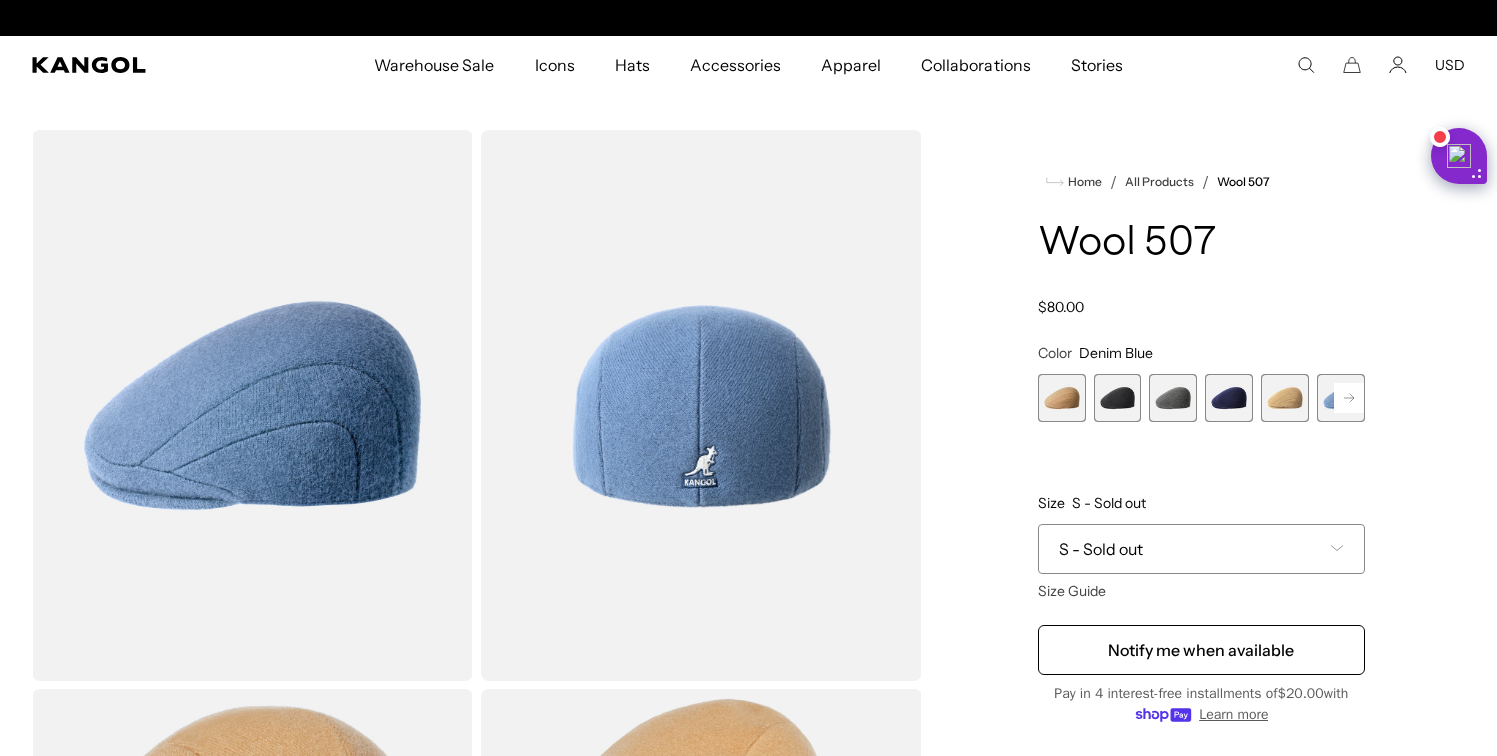scroll, scrollTop: 0, scrollLeft: 412, axis: horizontal 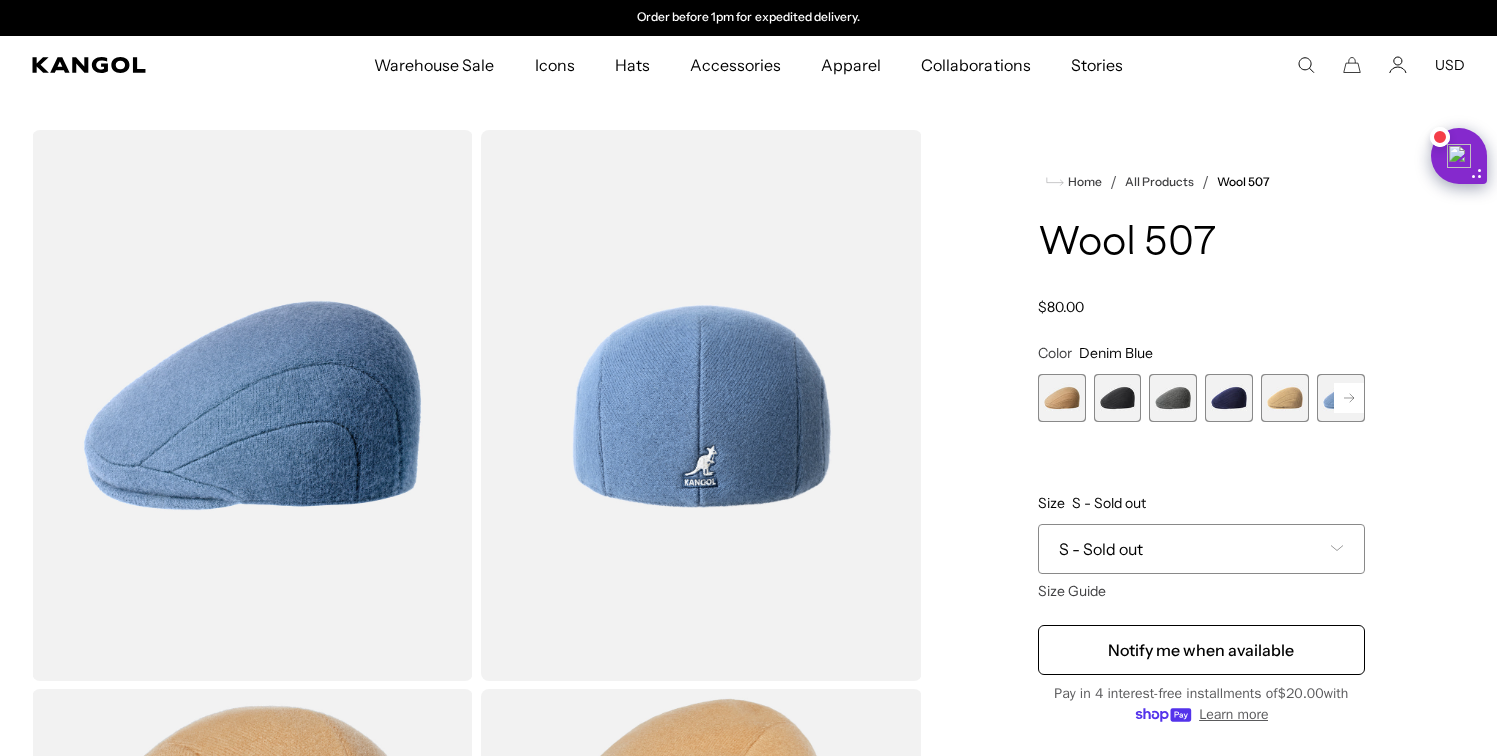 click at bounding box center (1285, 398) 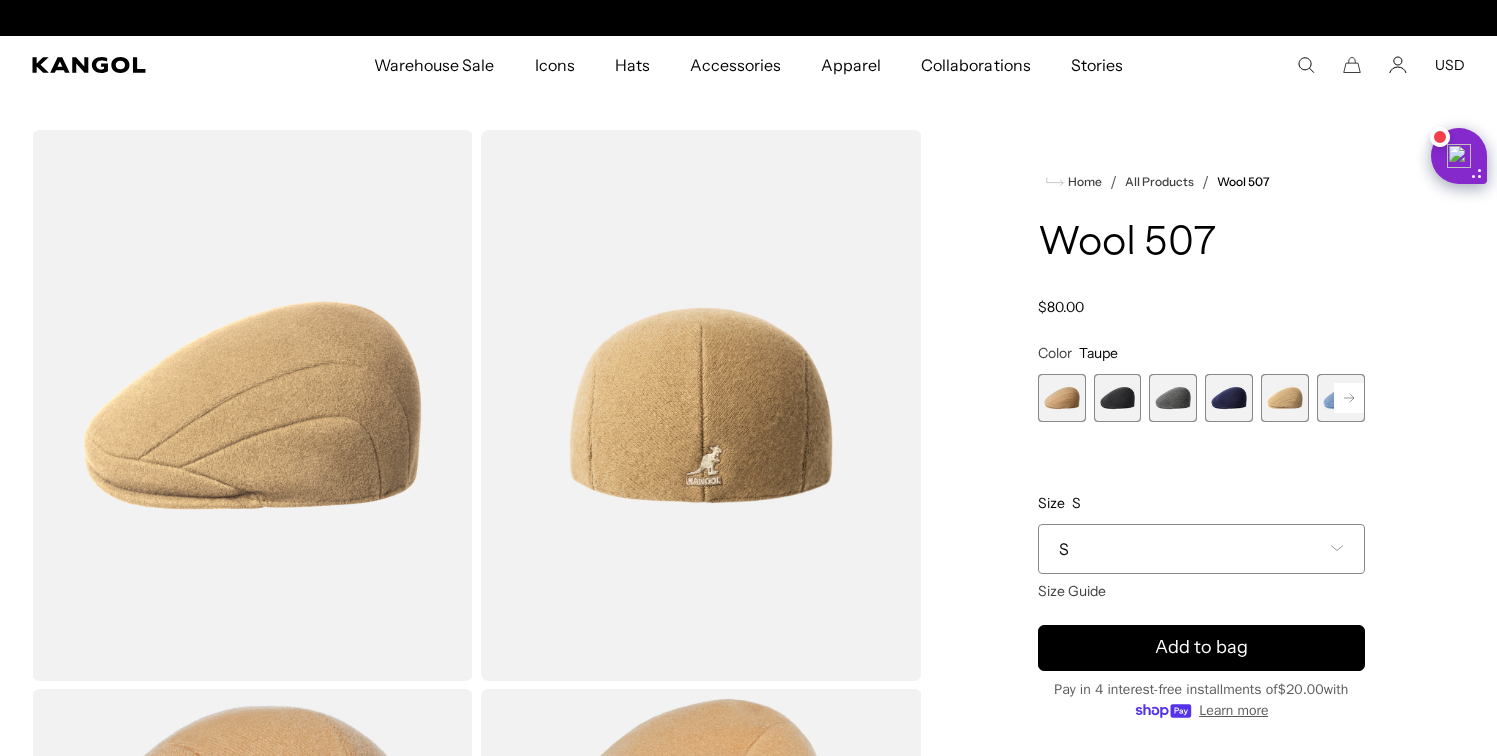 scroll, scrollTop: 0, scrollLeft: 0, axis: both 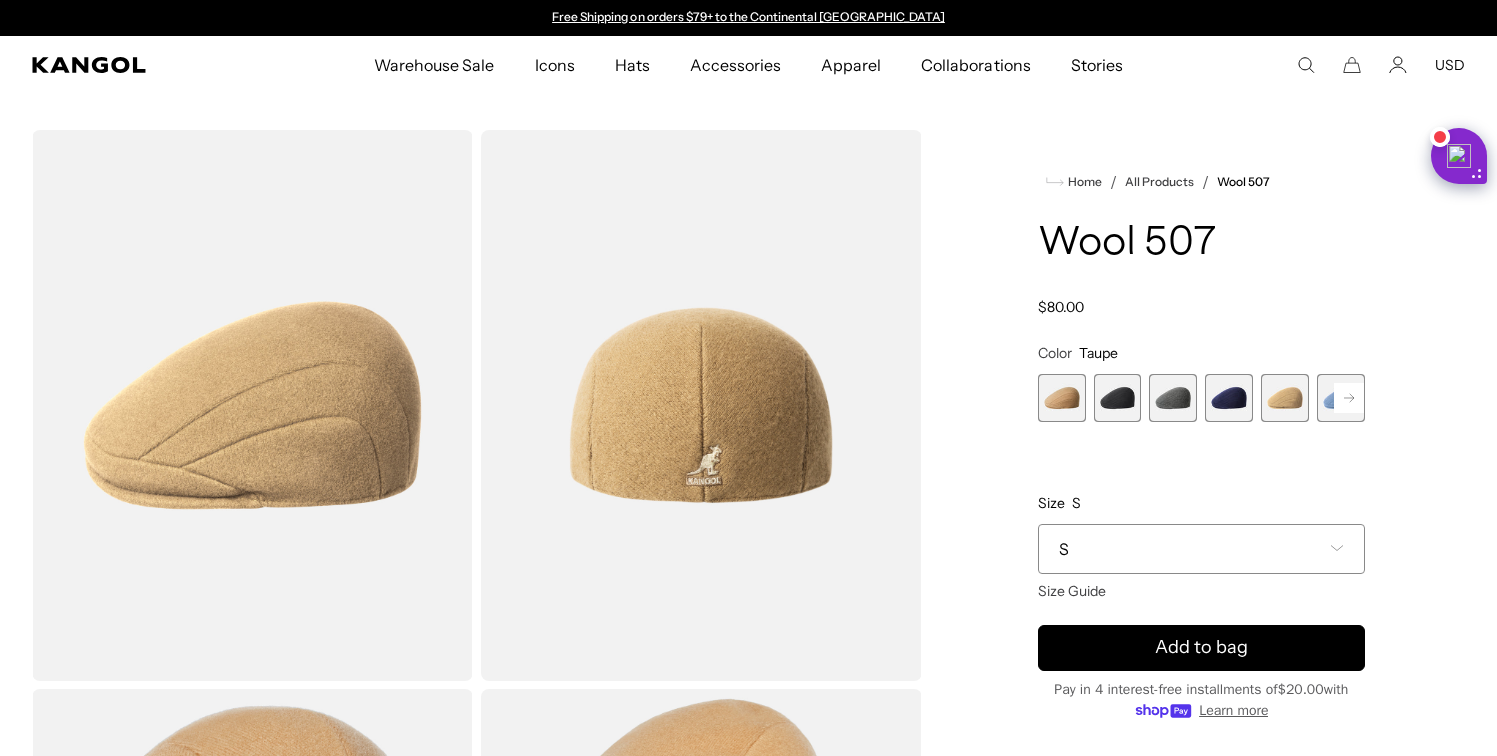 click 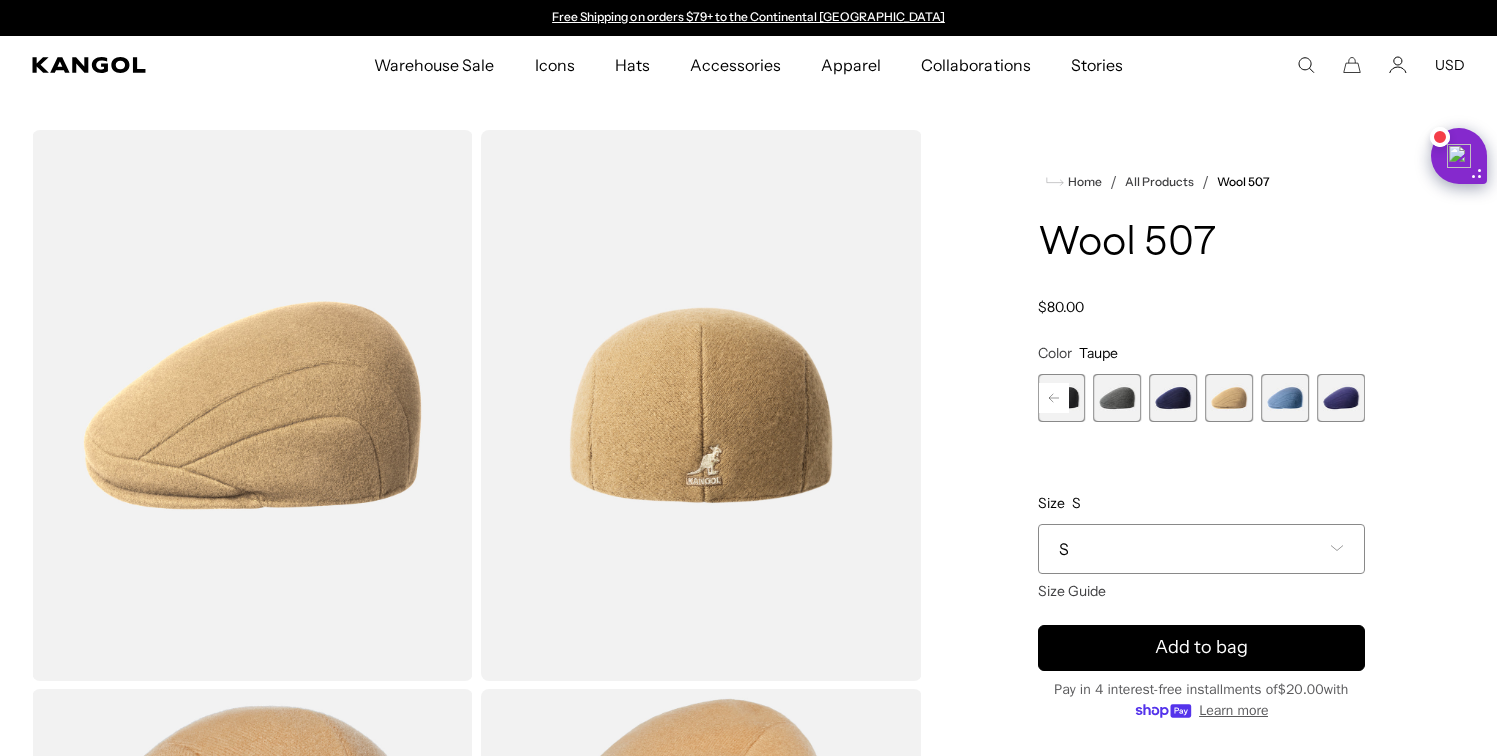 click at bounding box center (1341, 398) 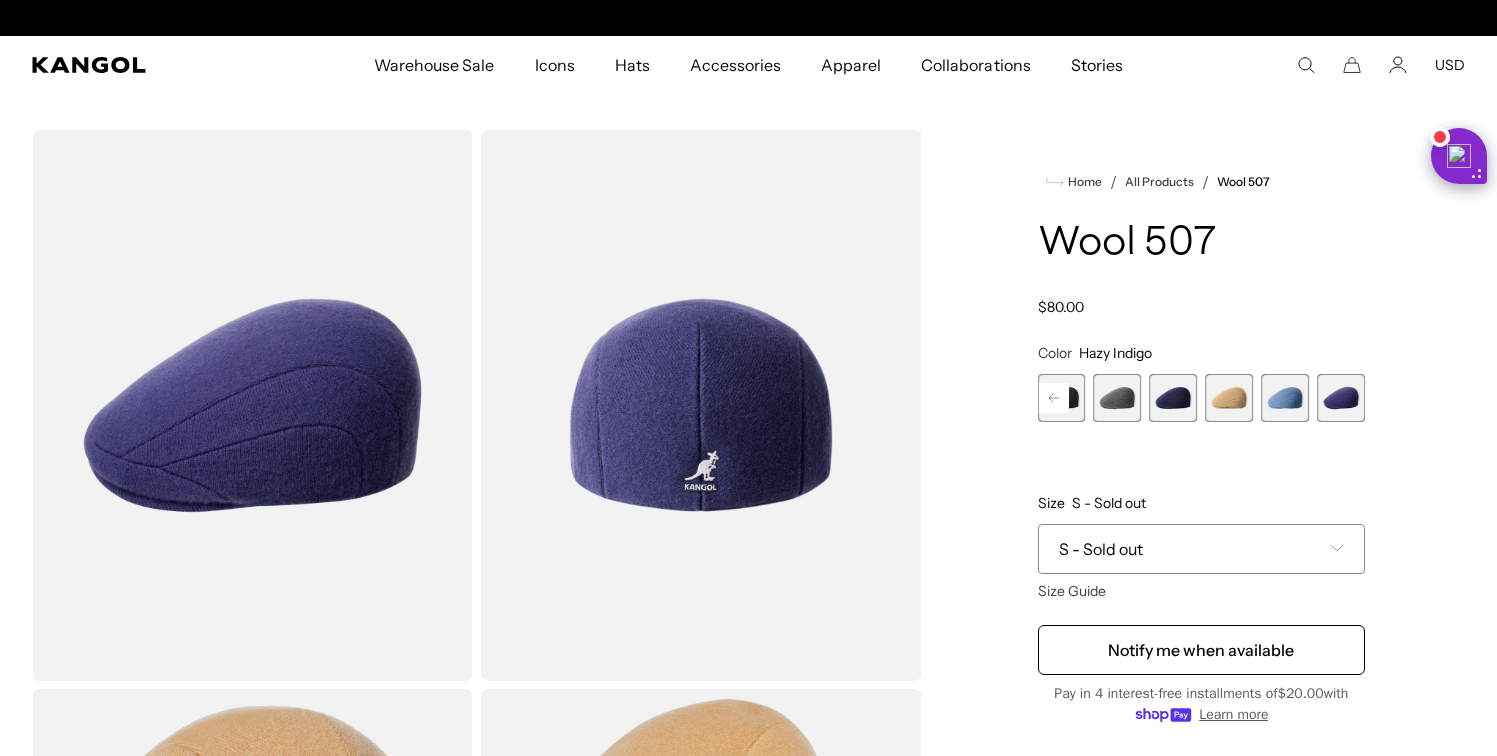 scroll, scrollTop: 0, scrollLeft: 412, axis: horizontal 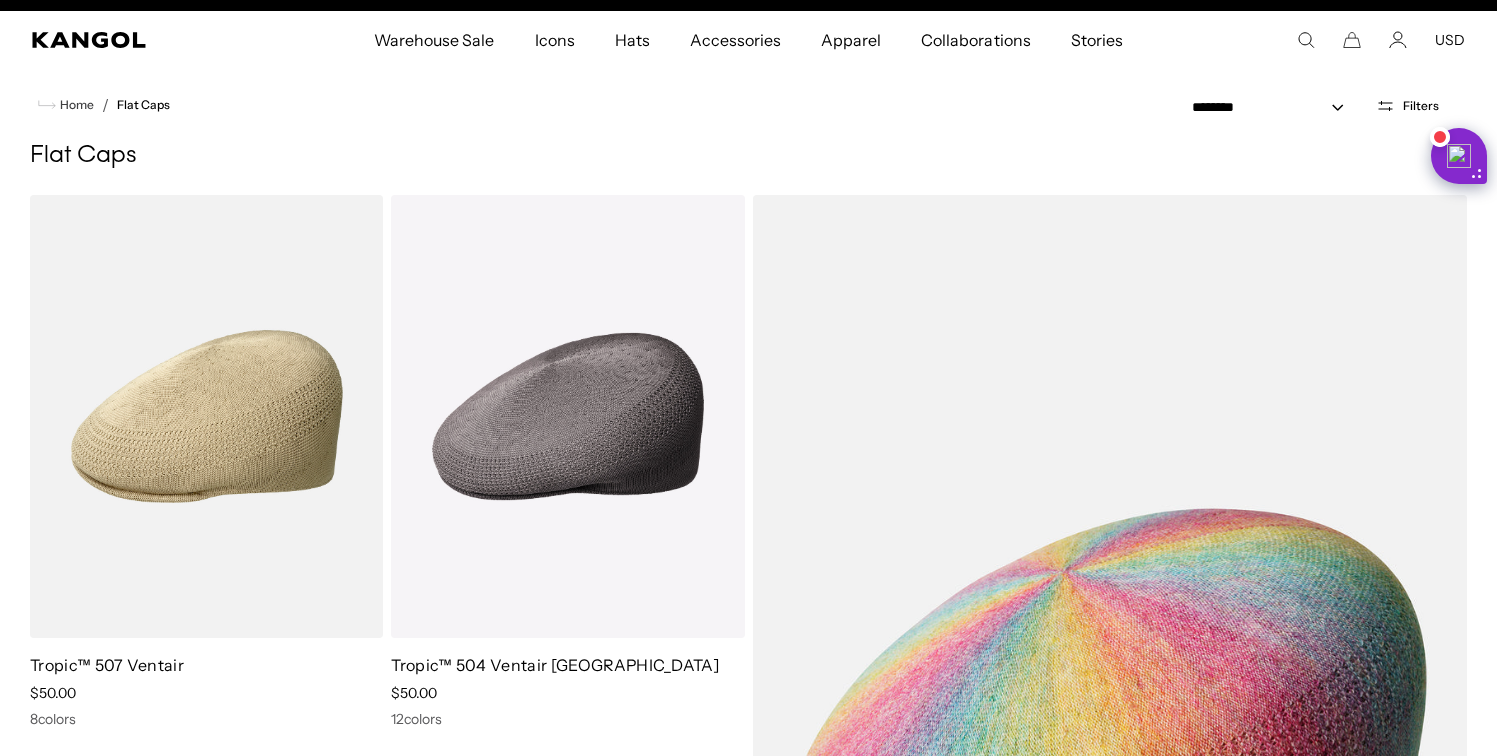click on "Filters" at bounding box center [1421, 106] 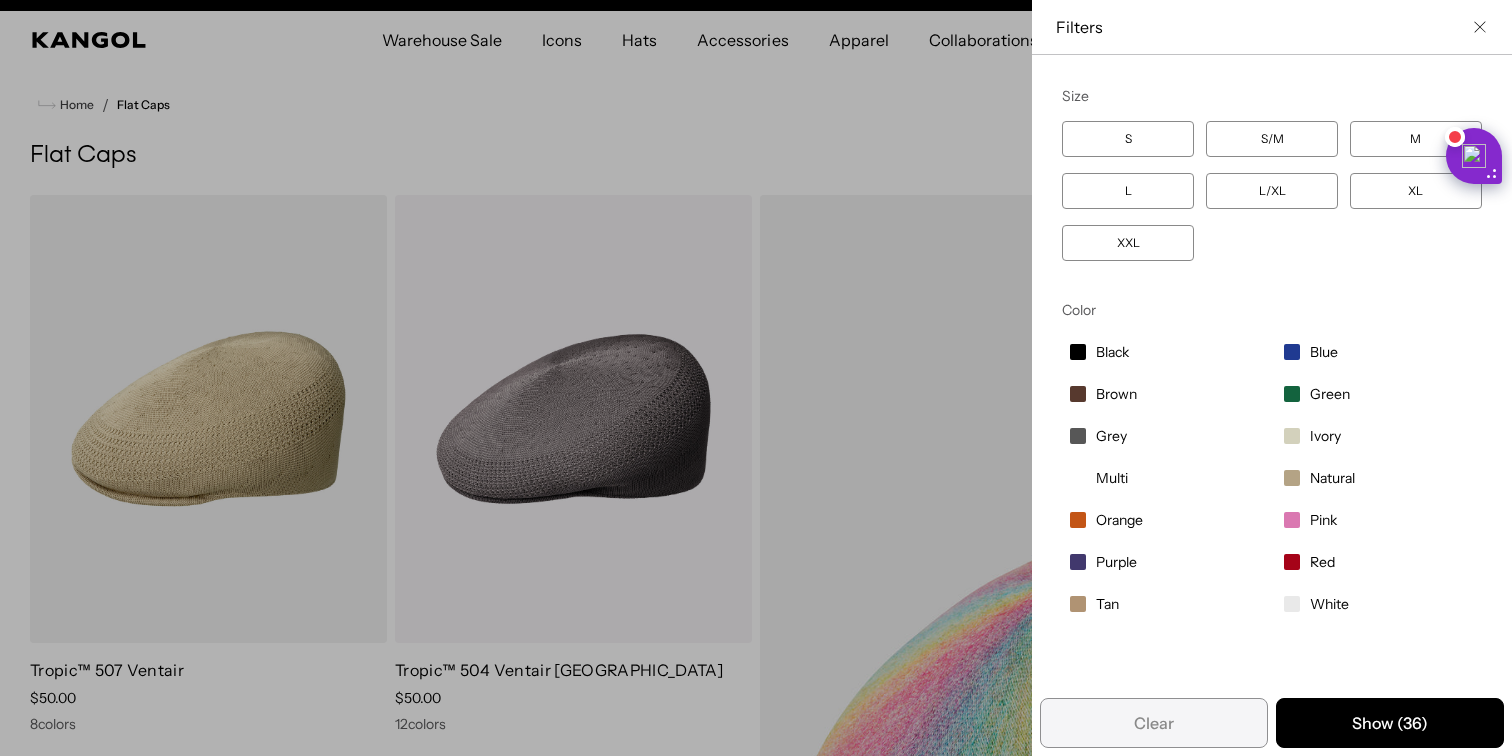 scroll, scrollTop: 0, scrollLeft: 412, axis: horizontal 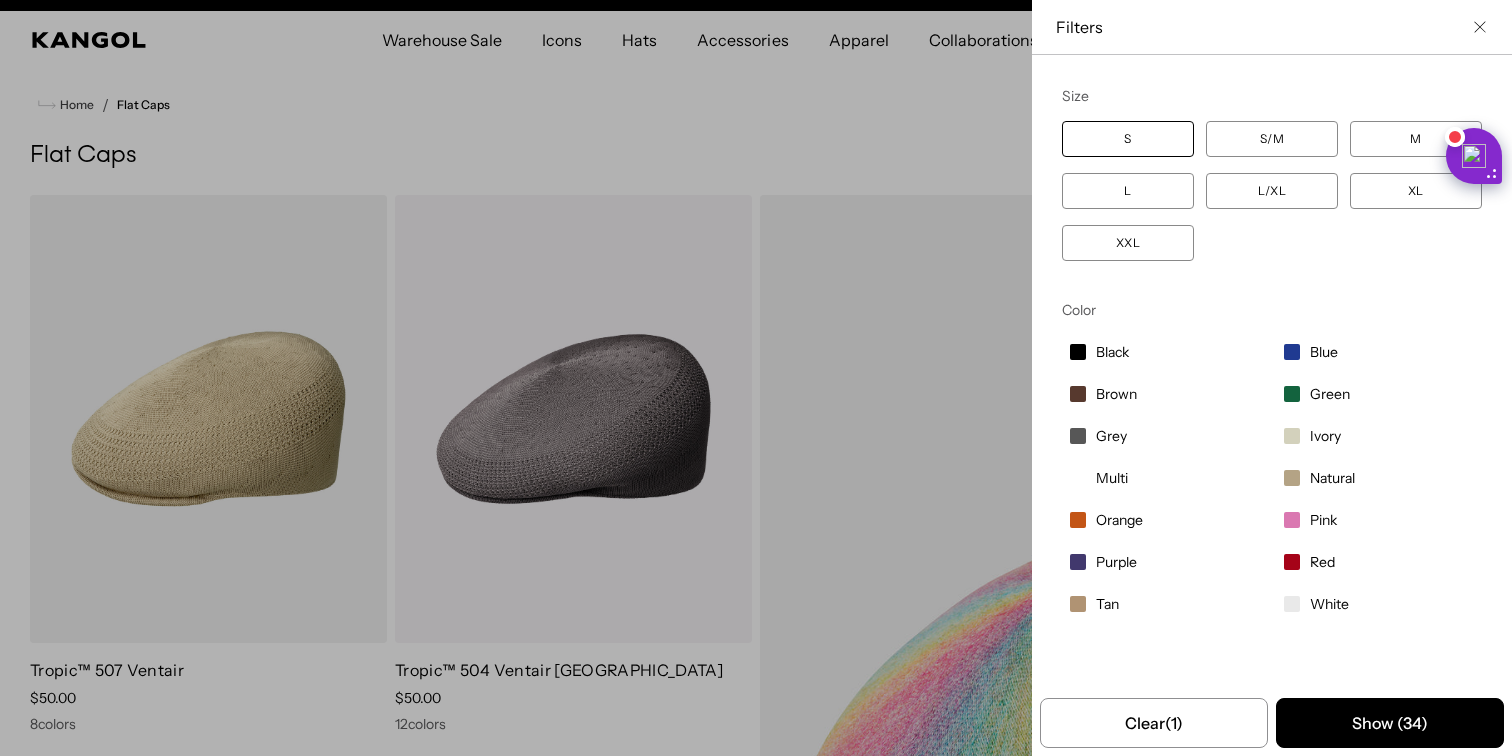 click on "S/M" at bounding box center (1272, 139) 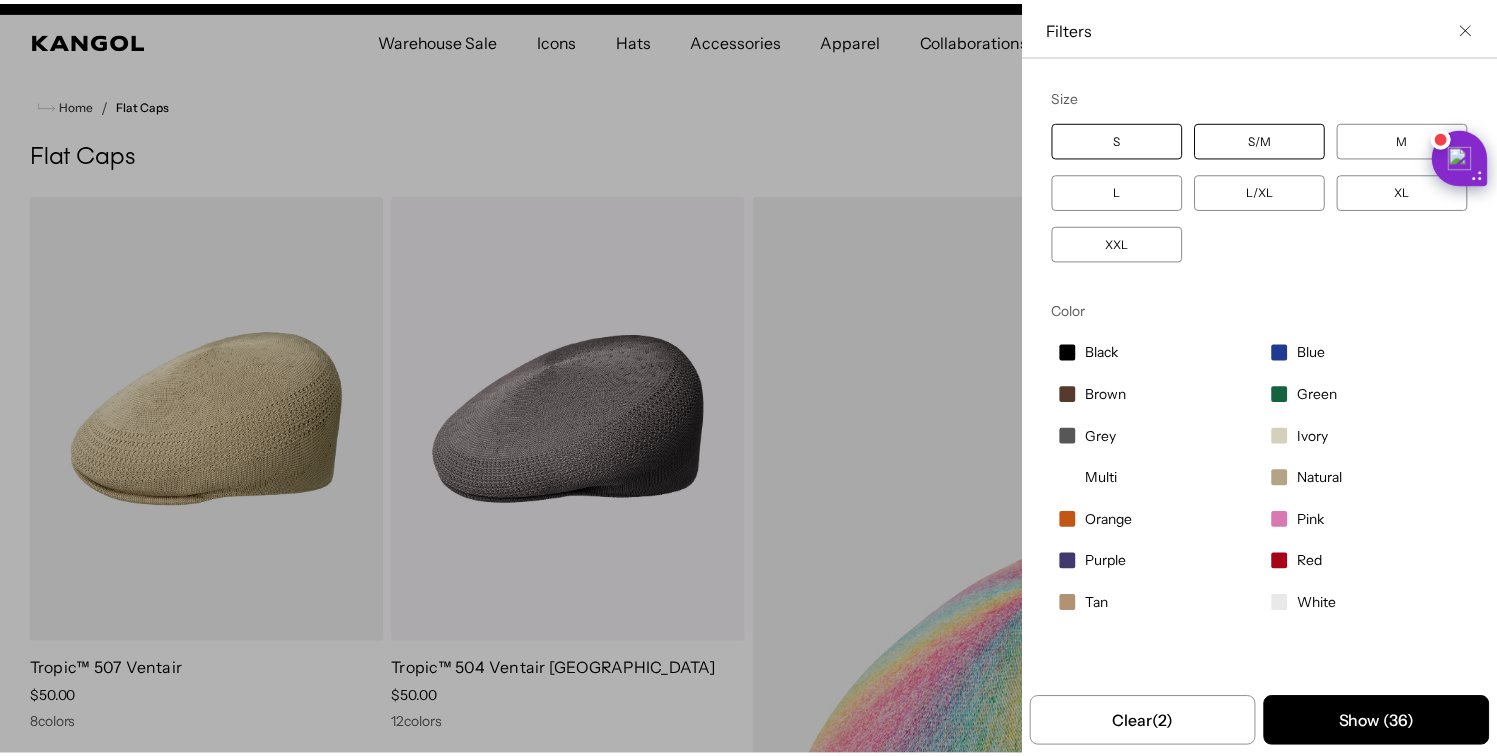 scroll, scrollTop: 0, scrollLeft: 0, axis: both 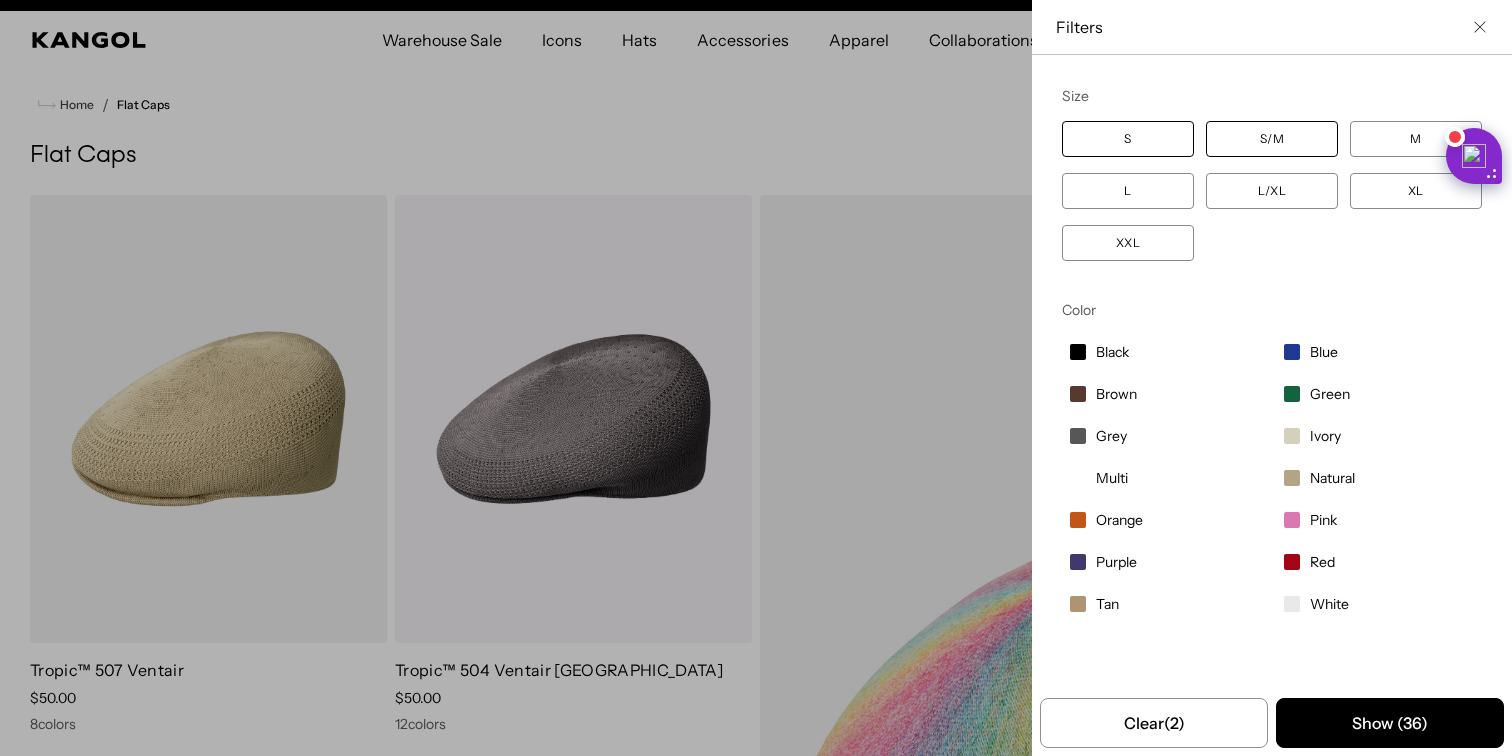 click on "Show ( 36 )" at bounding box center (1390, 723) 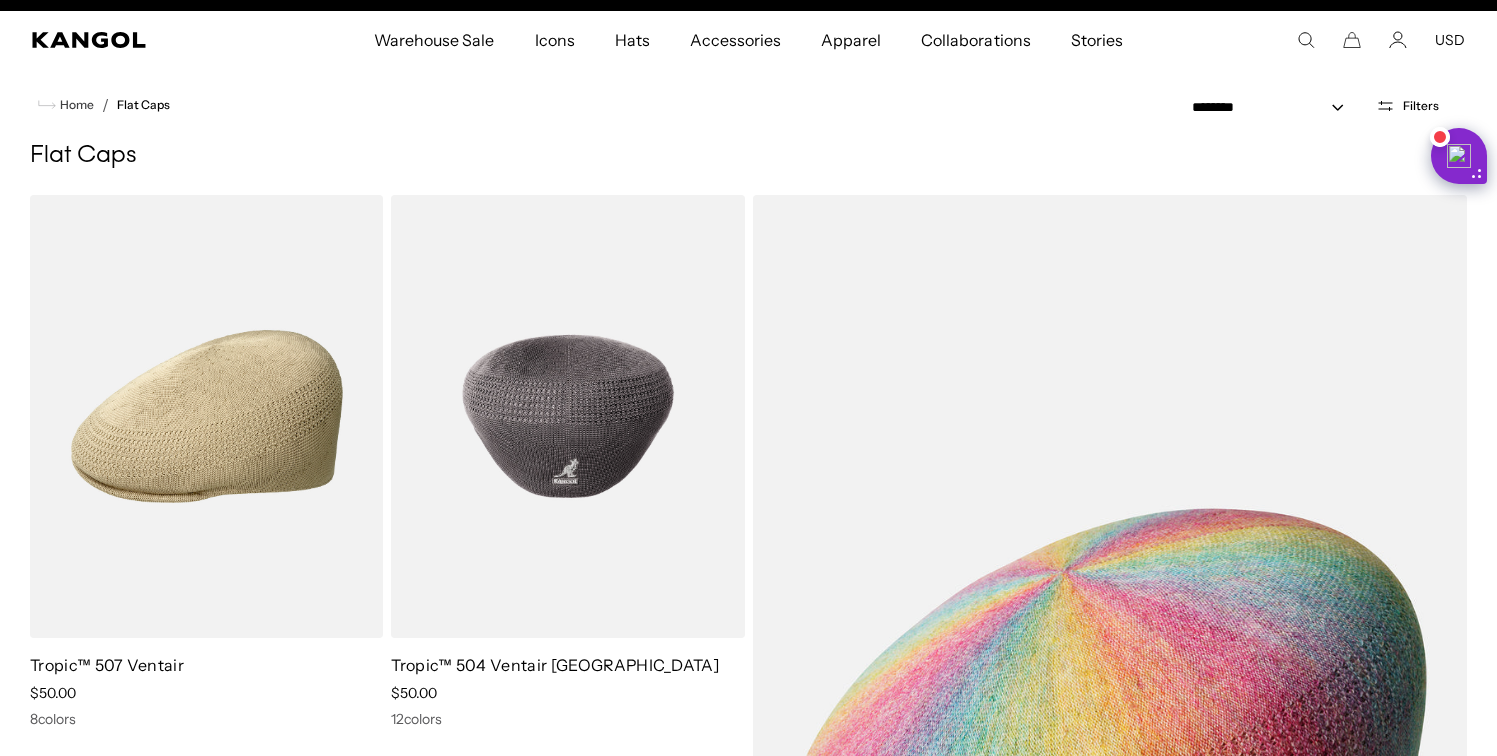 scroll, scrollTop: 0, scrollLeft: 412, axis: horizontal 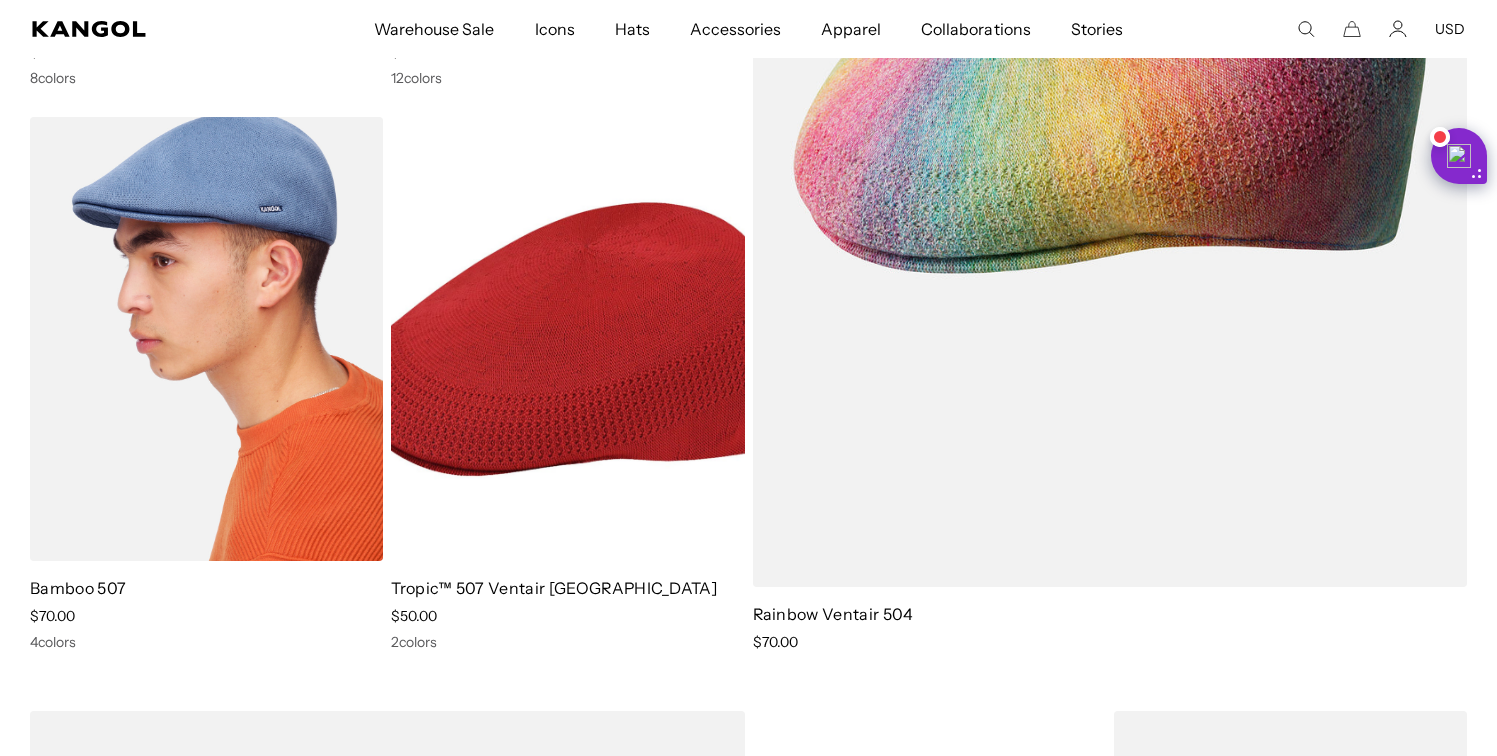 click at bounding box center [206, 338] 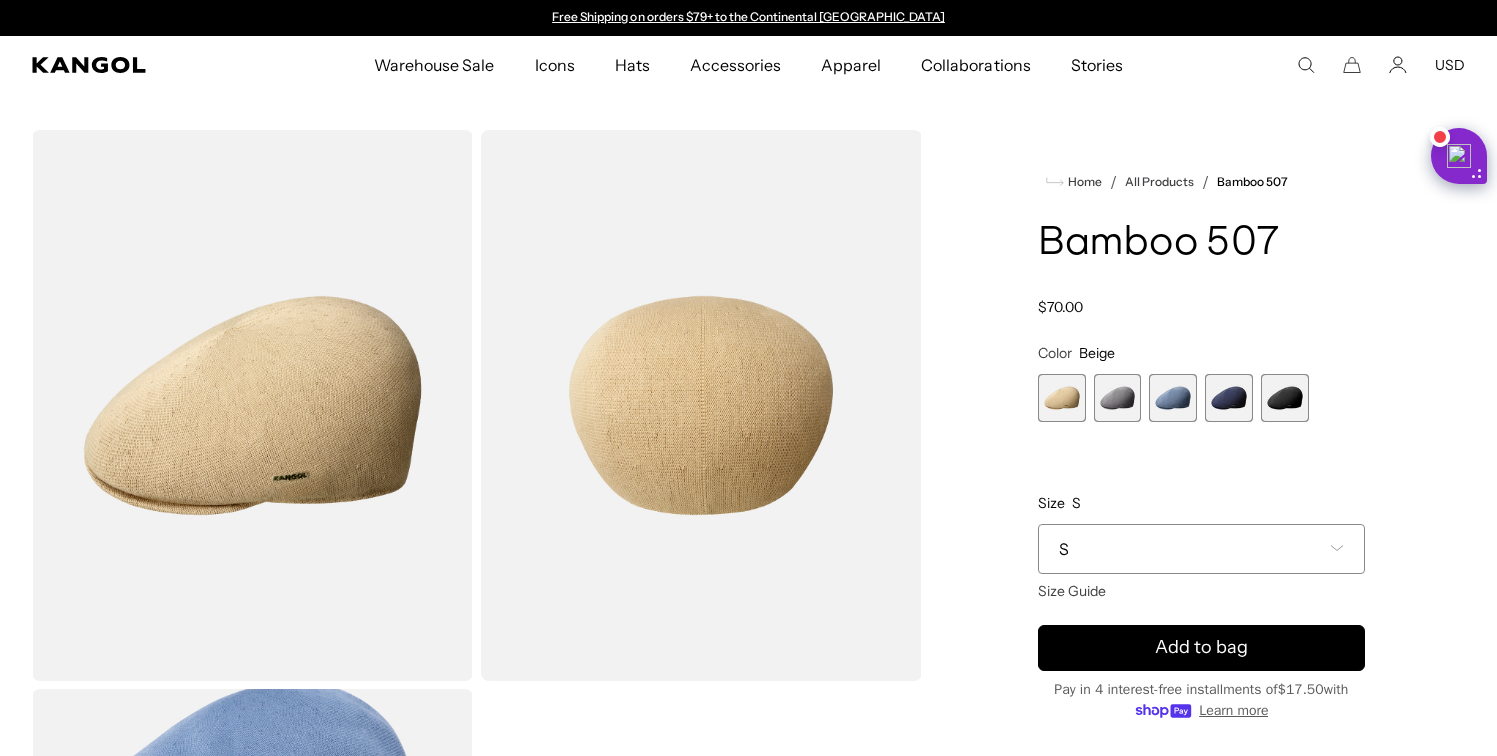 scroll, scrollTop: 0, scrollLeft: 0, axis: both 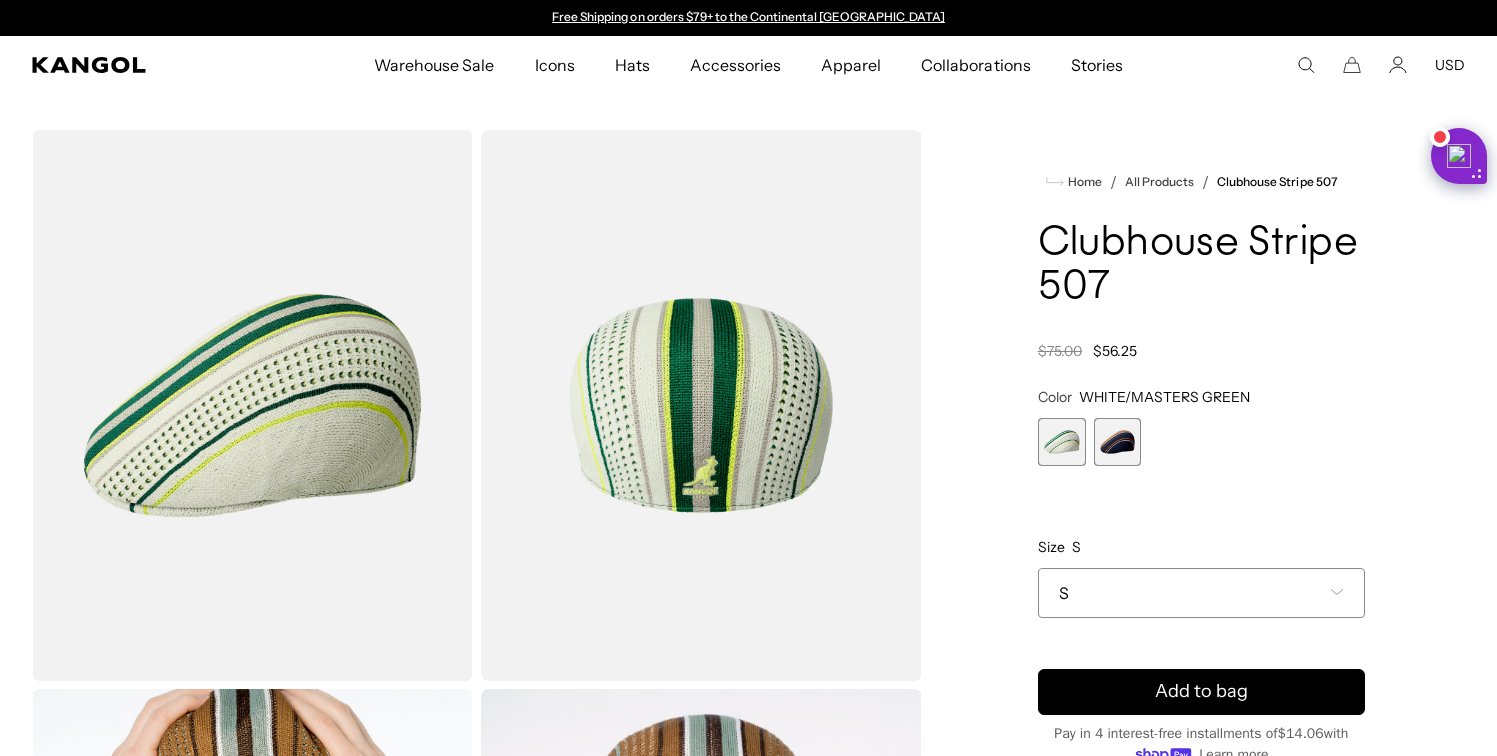 click at bounding box center [1118, 442] 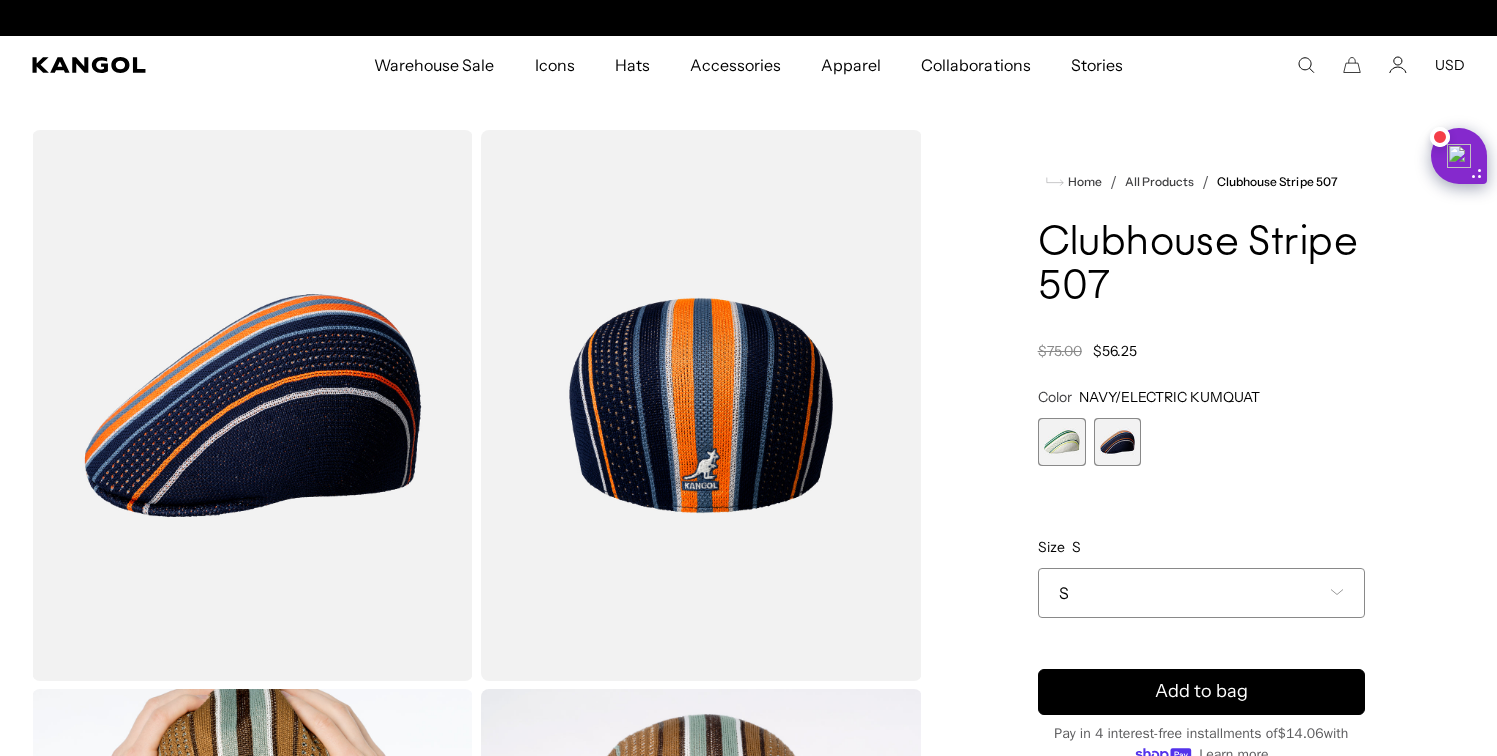 scroll, scrollTop: 0, scrollLeft: 412, axis: horizontal 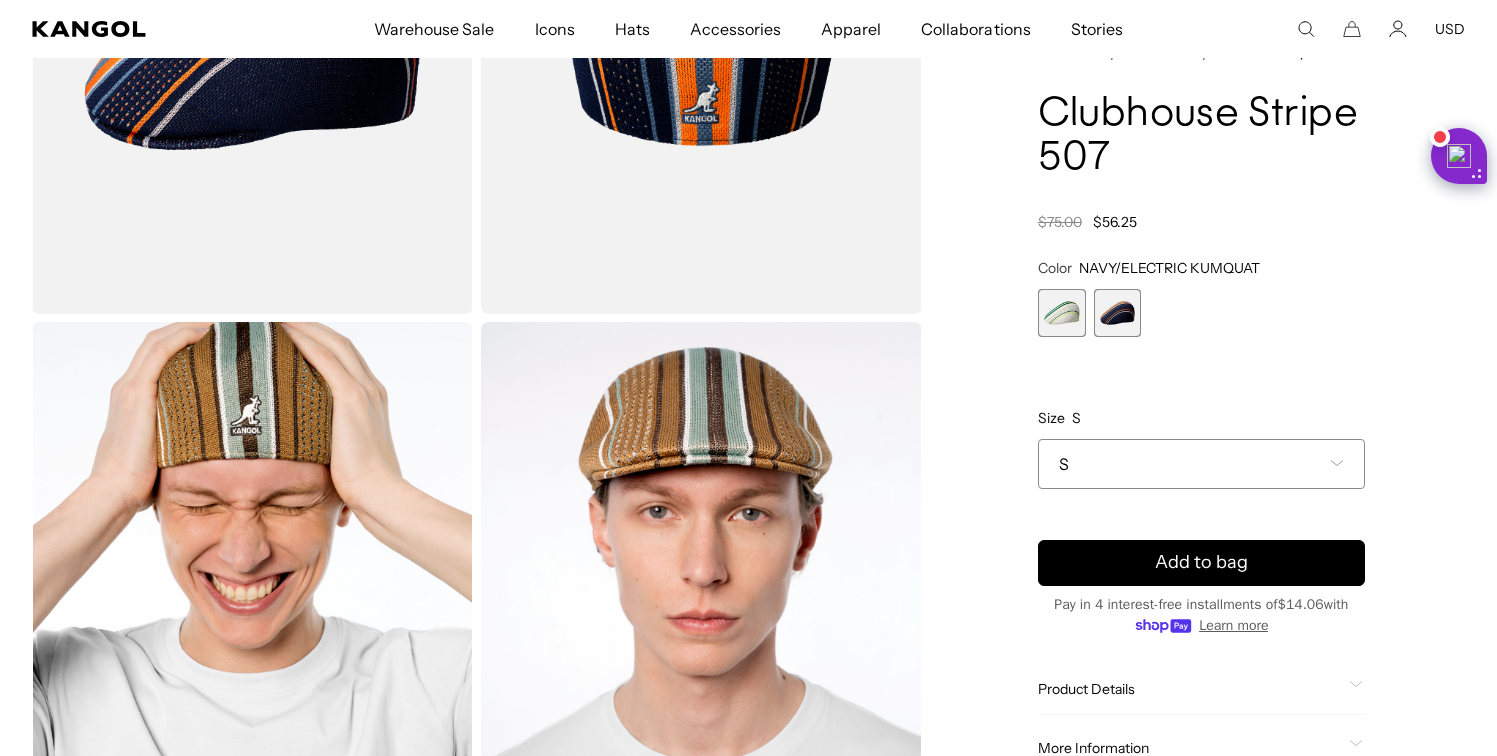 click at bounding box center [1062, 313] 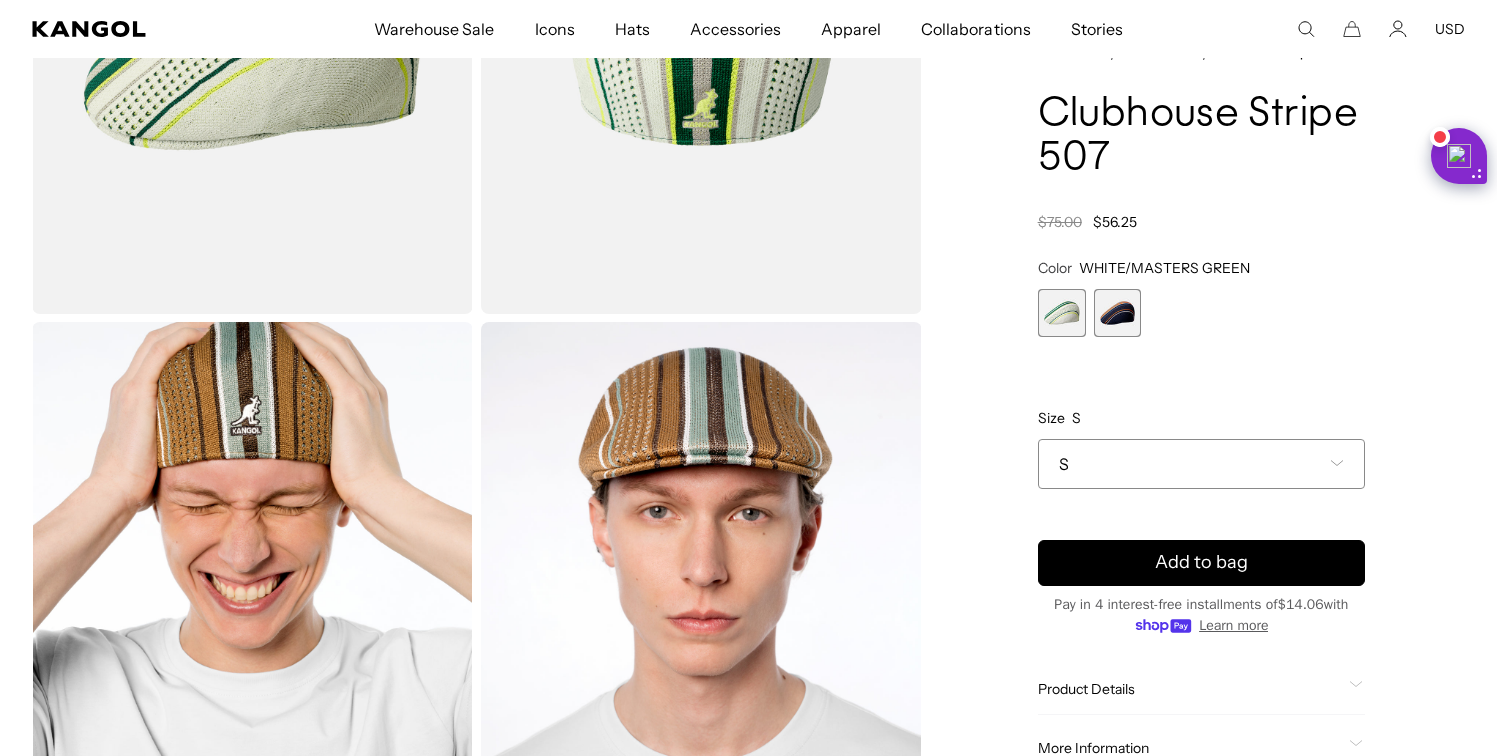 scroll, scrollTop: 0, scrollLeft: 412, axis: horizontal 